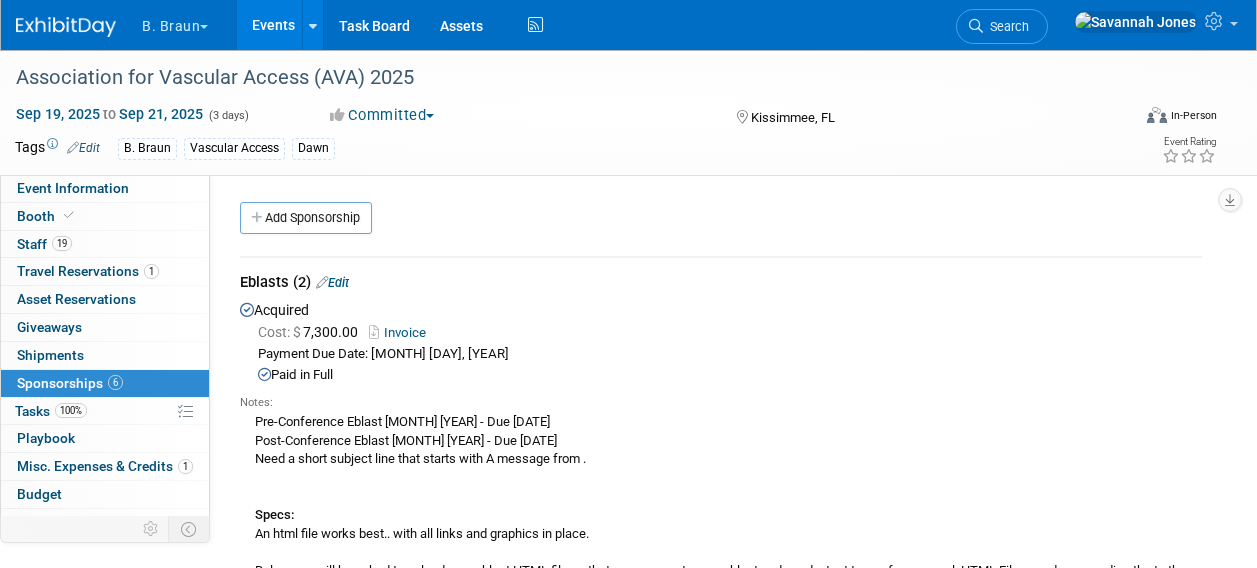 scroll, scrollTop: 0, scrollLeft: 0, axis: both 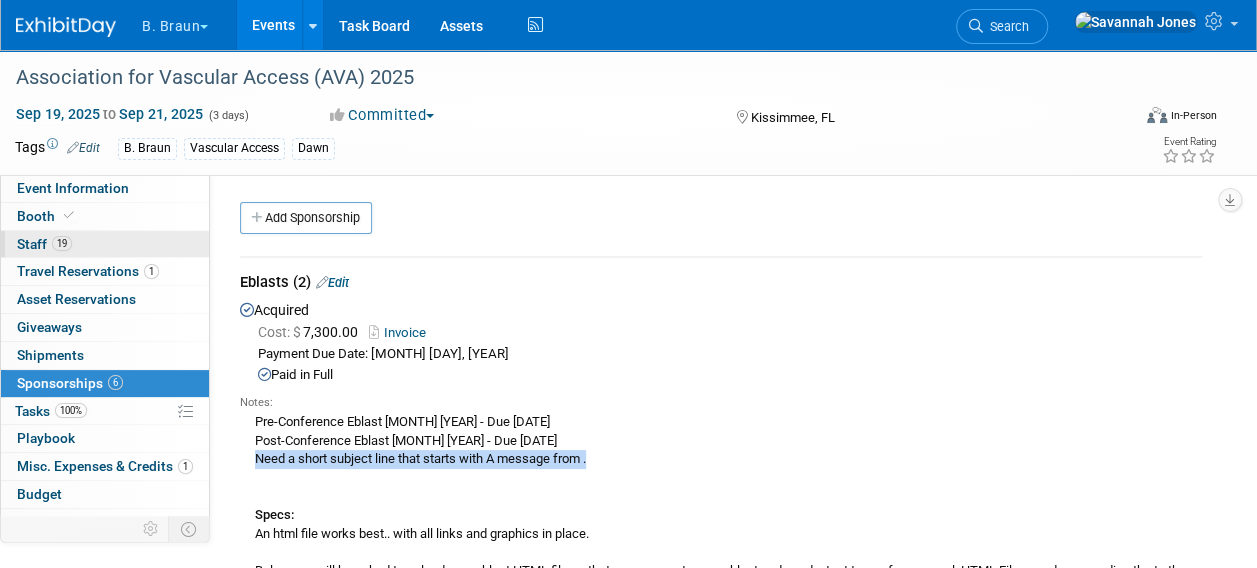click on "19
Staff 19" at bounding box center [105, 244] 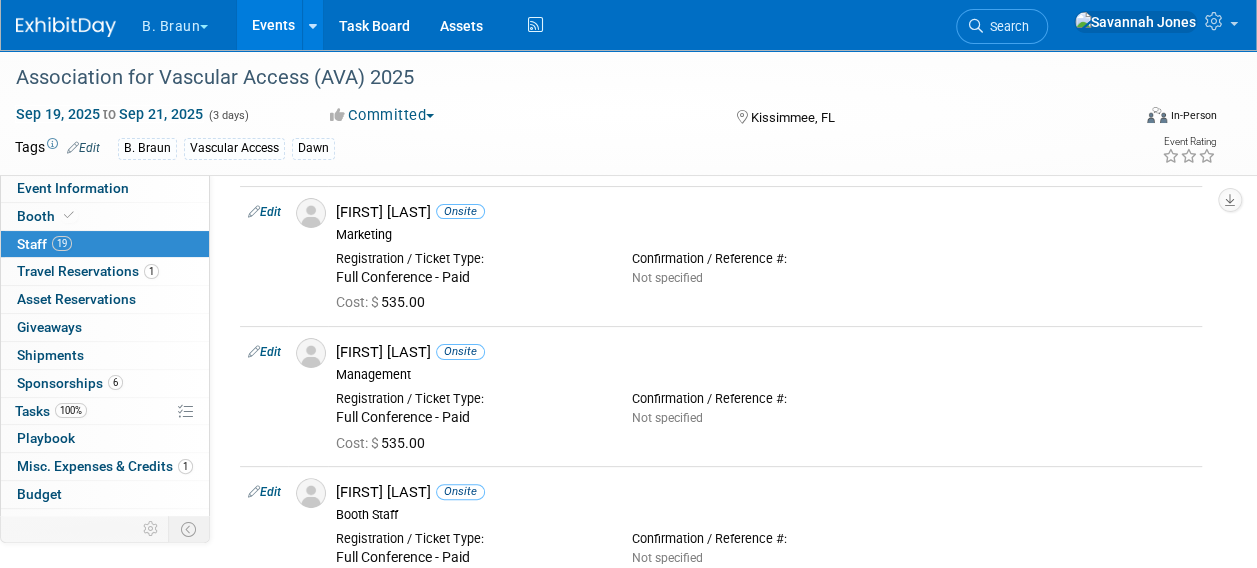 scroll, scrollTop: 100, scrollLeft: 0, axis: vertical 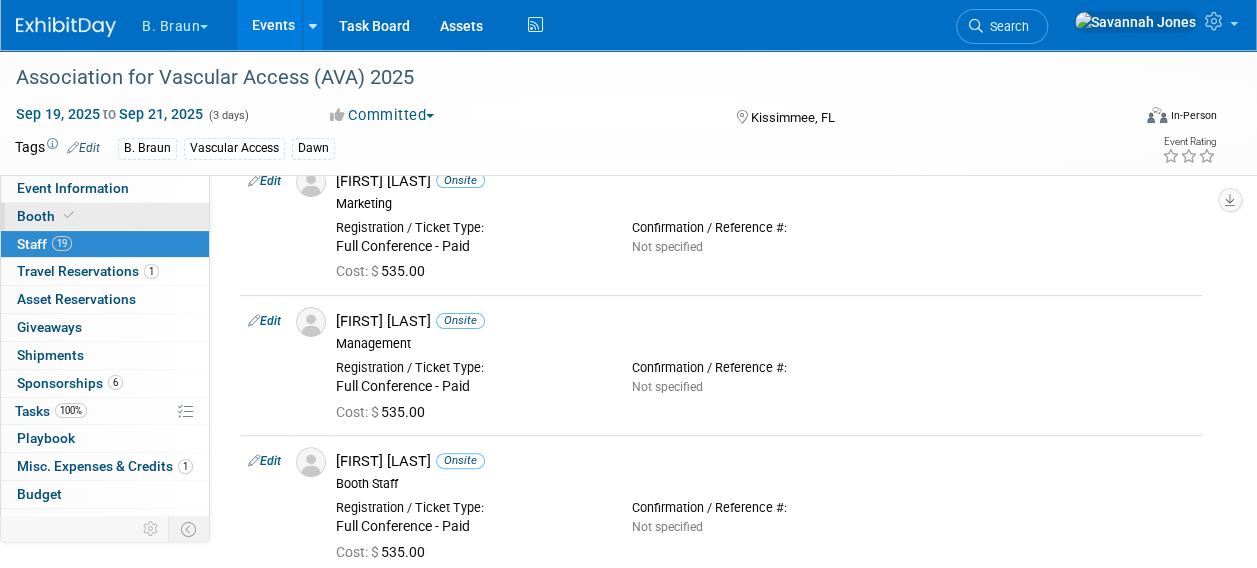 click on "Booth" at bounding box center (105, 216) 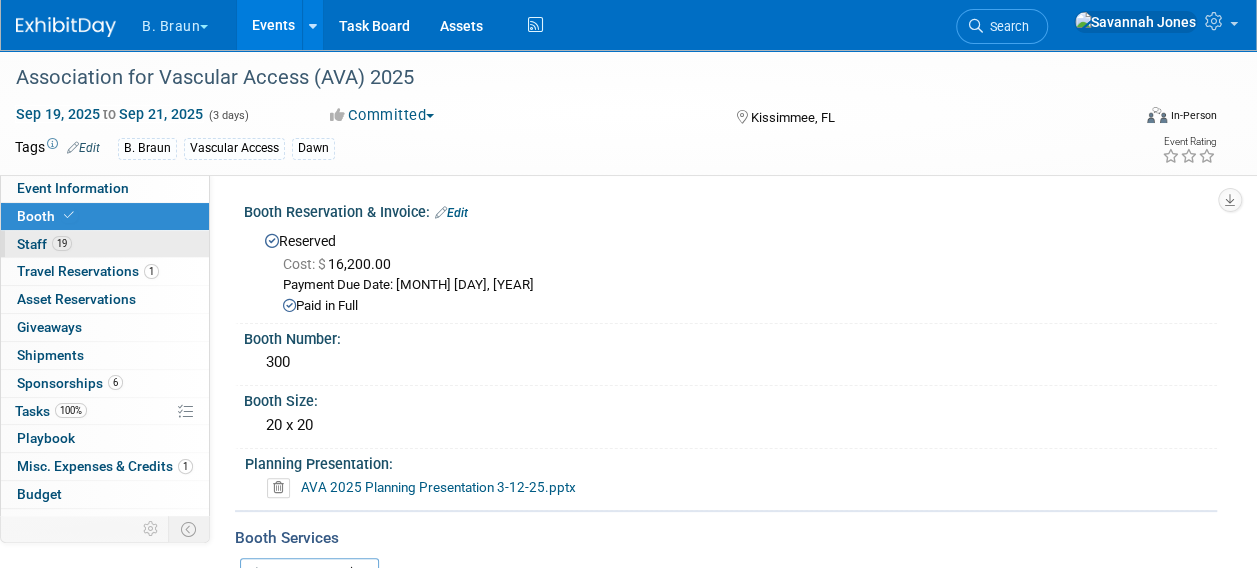 click on "19
Staff 19" at bounding box center (105, 244) 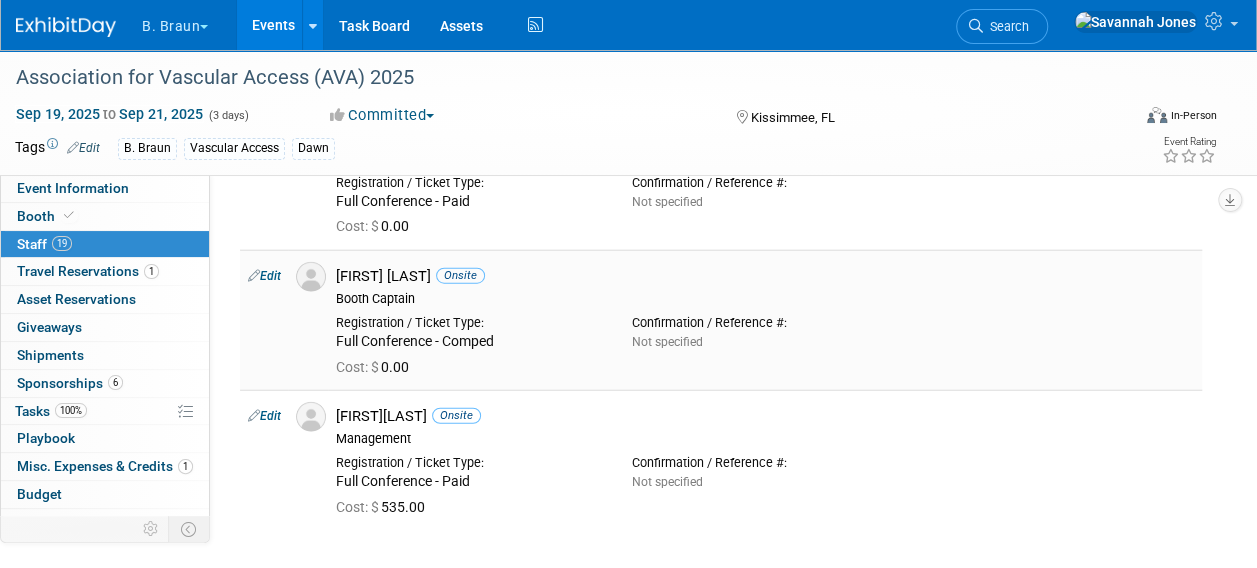 scroll, scrollTop: 2316, scrollLeft: 0, axis: vertical 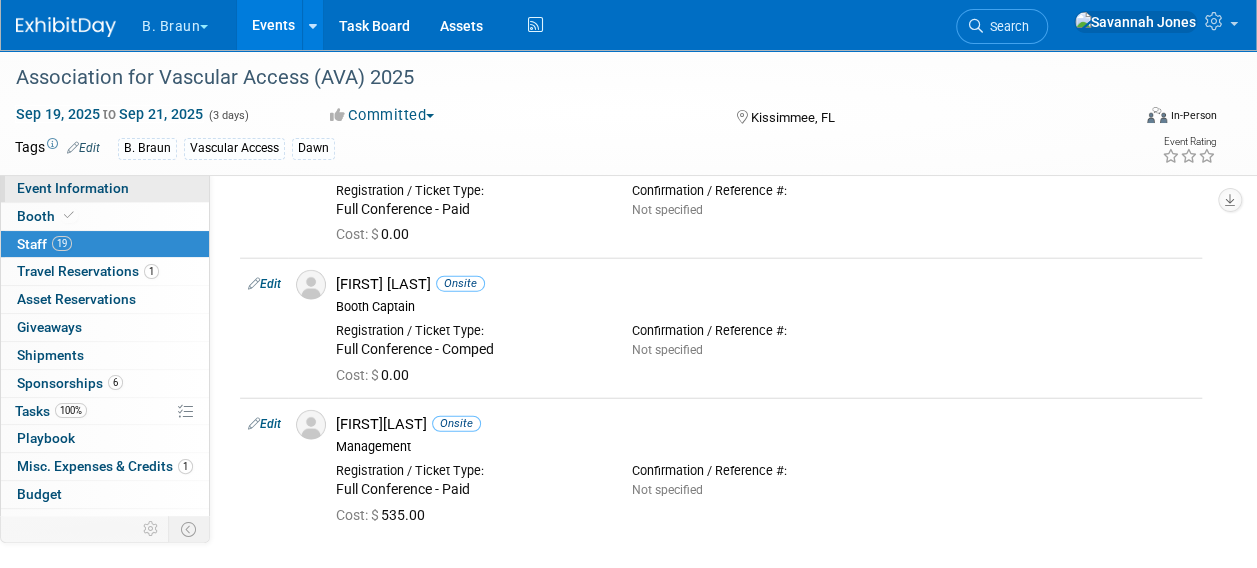 click on "Event Information" at bounding box center [105, 188] 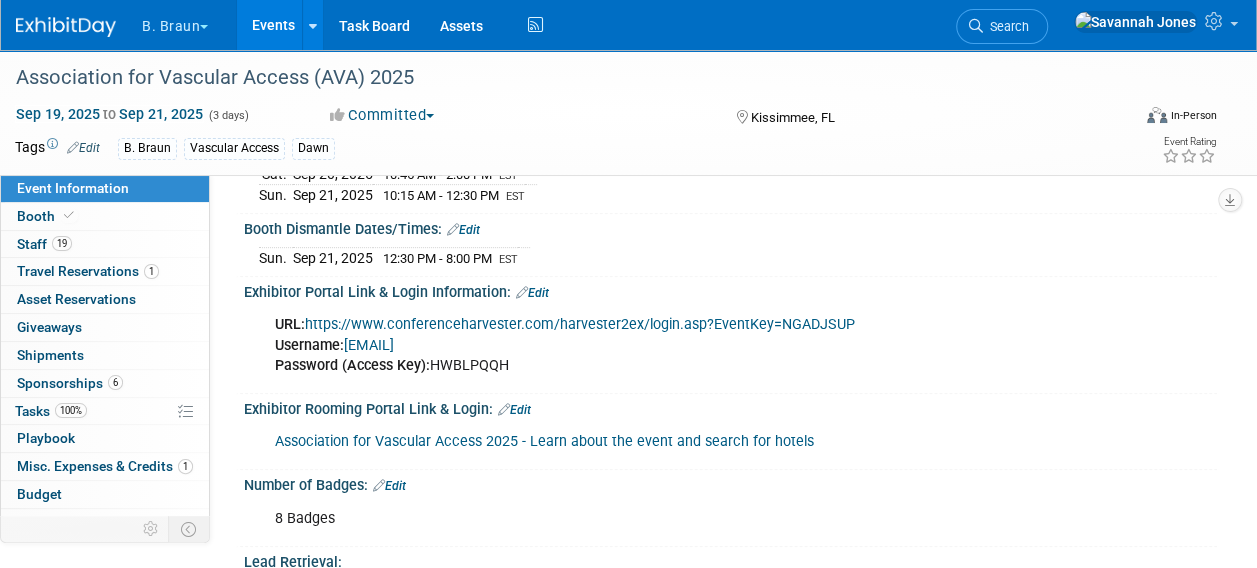scroll, scrollTop: 400, scrollLeft: 0, axis: vertical 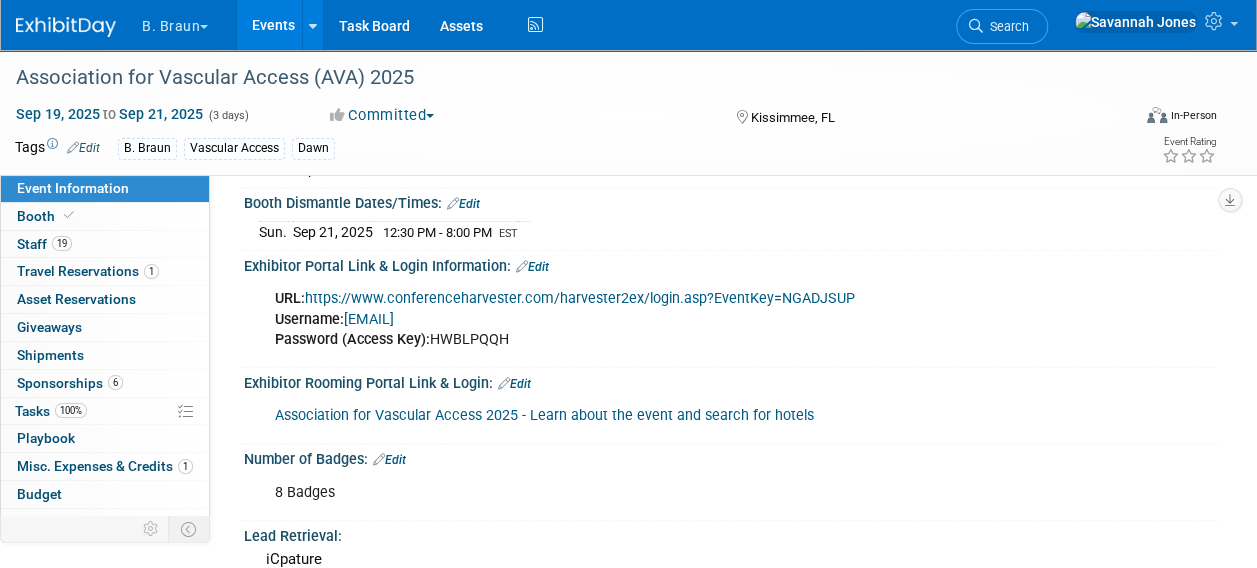 click on "Association for Vascular Access 2025 - Learn about the event and search for hotels" at bounding box center [544, 415] 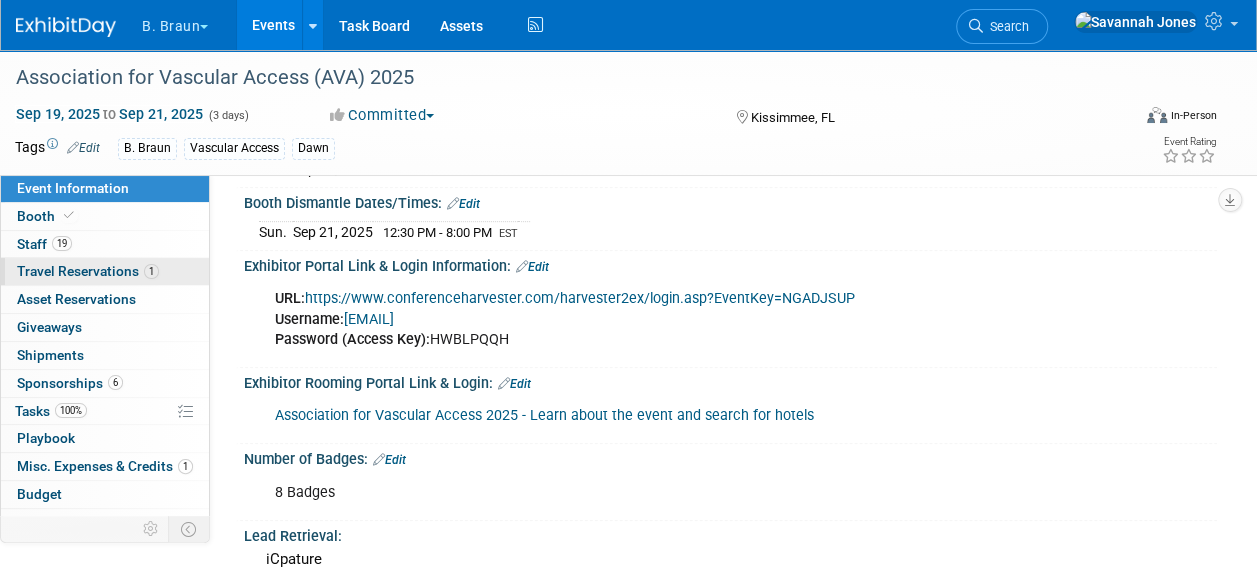 click on "Travel Reservations 1" at bounding box center [88, 271] 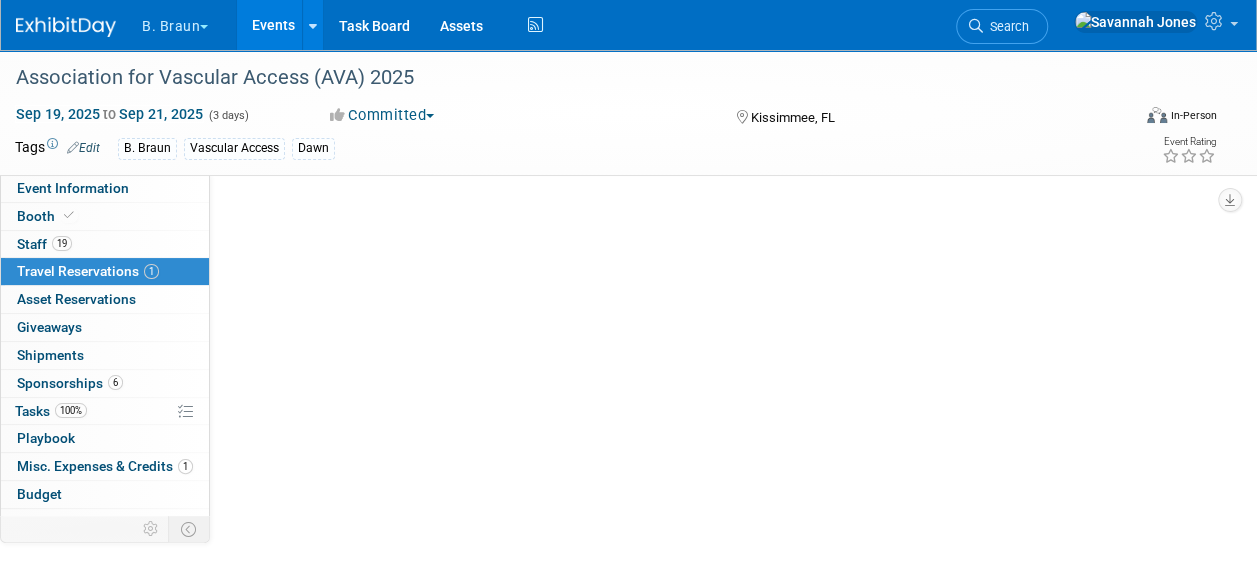 scroll, scrollTop: 0, scrollLeft: 0, axis: both 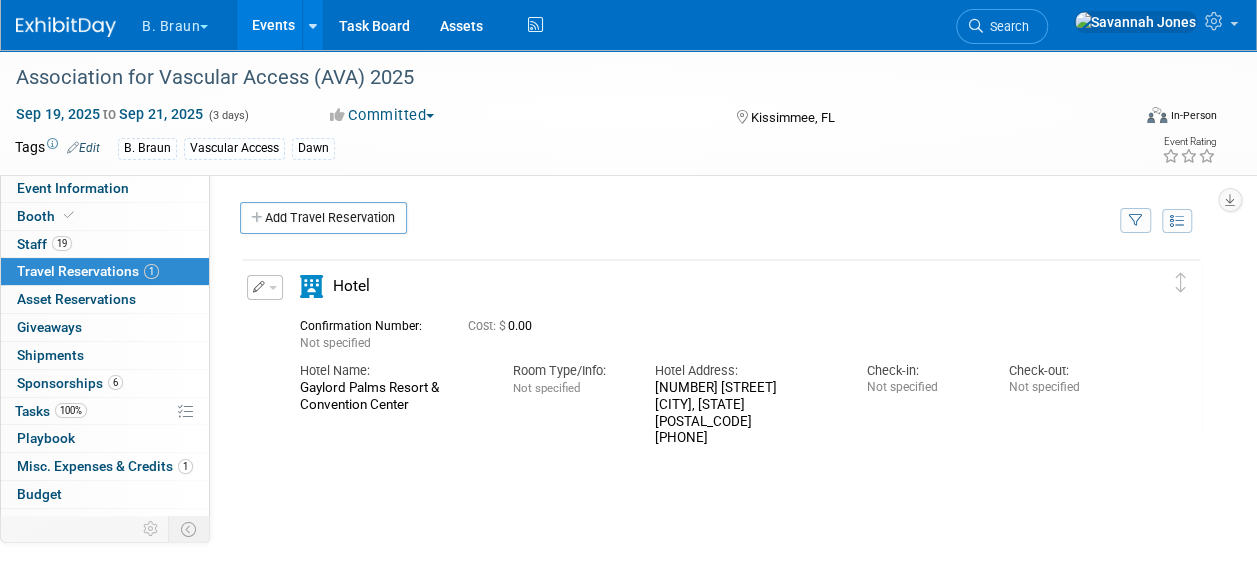 click on "Events" at bounding box center [273, 25] 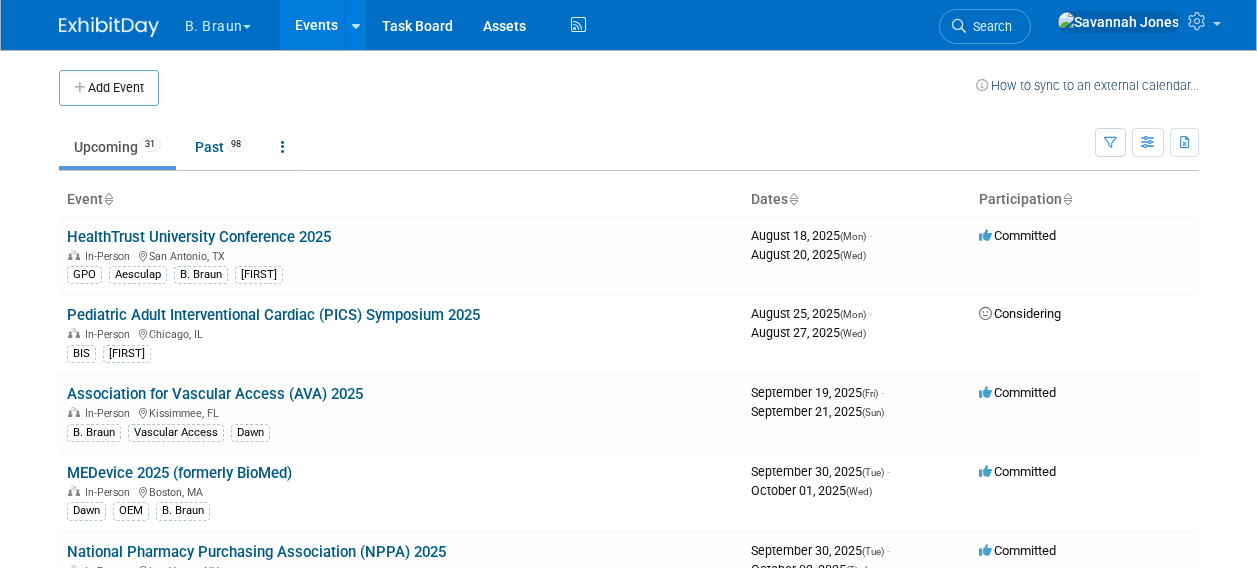 click on "Past
98" at bounding box center [221, 147] 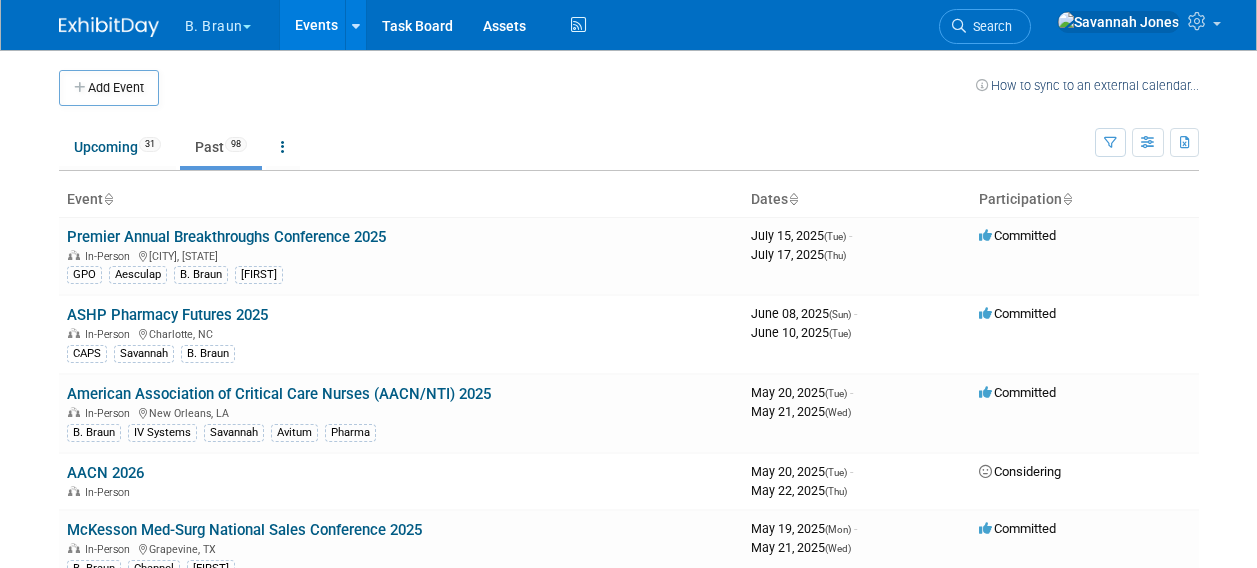 scroll, scrollTop: 0, scrollLeft: 0, axis: both 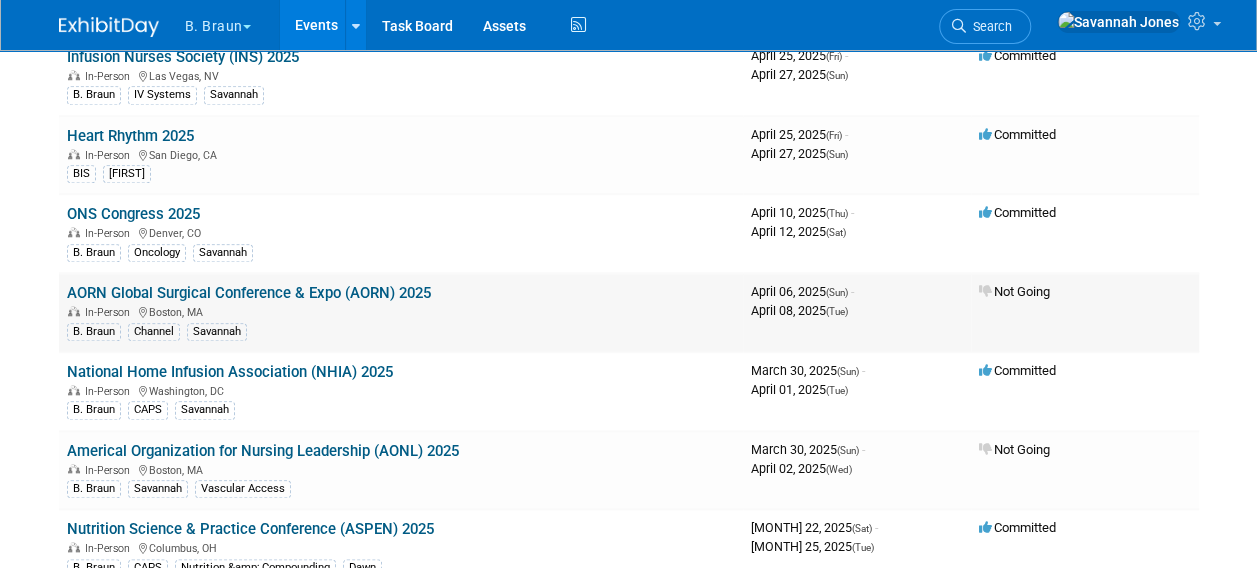 click on "AORN Global Surgical Conference & Expo (AORN) 2025" at bounding box center [249, 293] 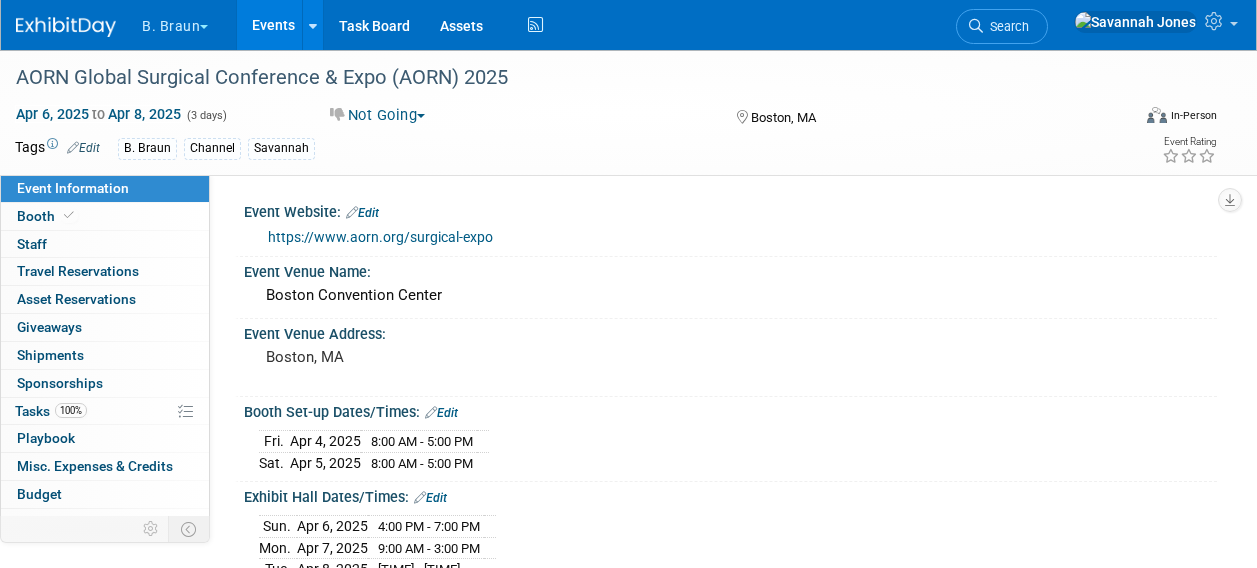 scroll, scrollTop: 400, scrollLeft: 0, axis: vertical 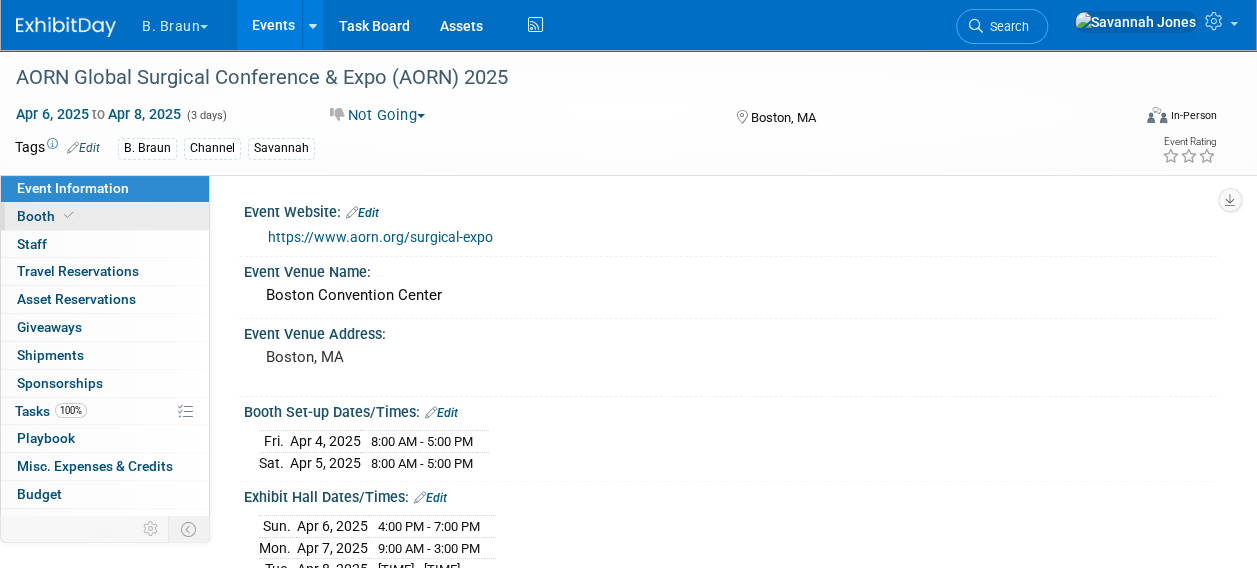 click on "Booth" at bounding box center (105, 216) 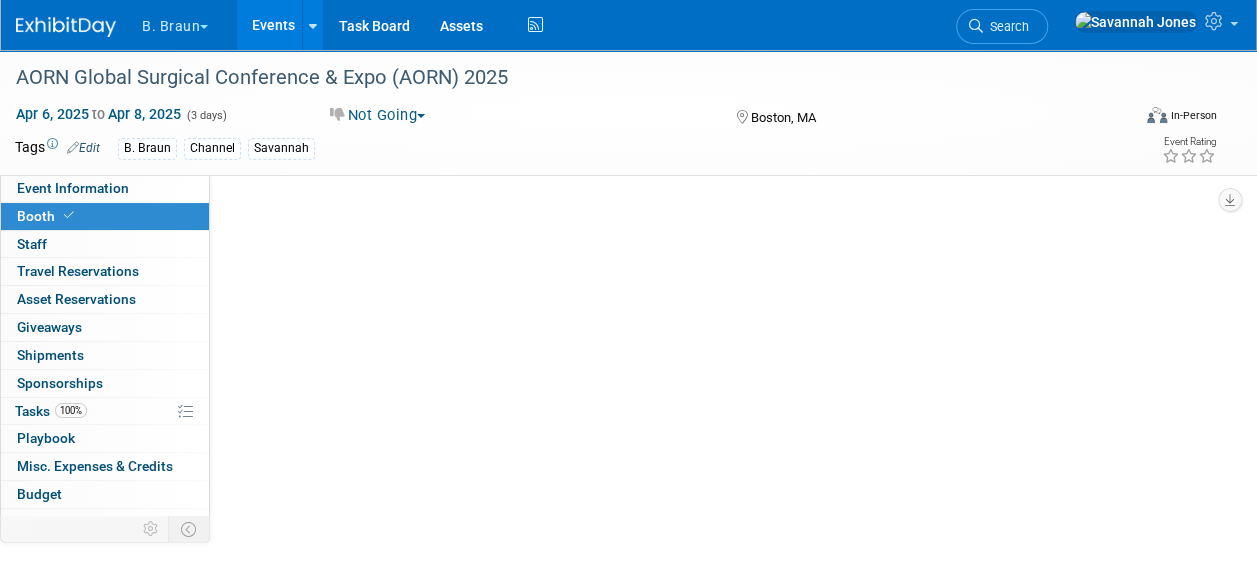 click at bounding box center (69, 215) 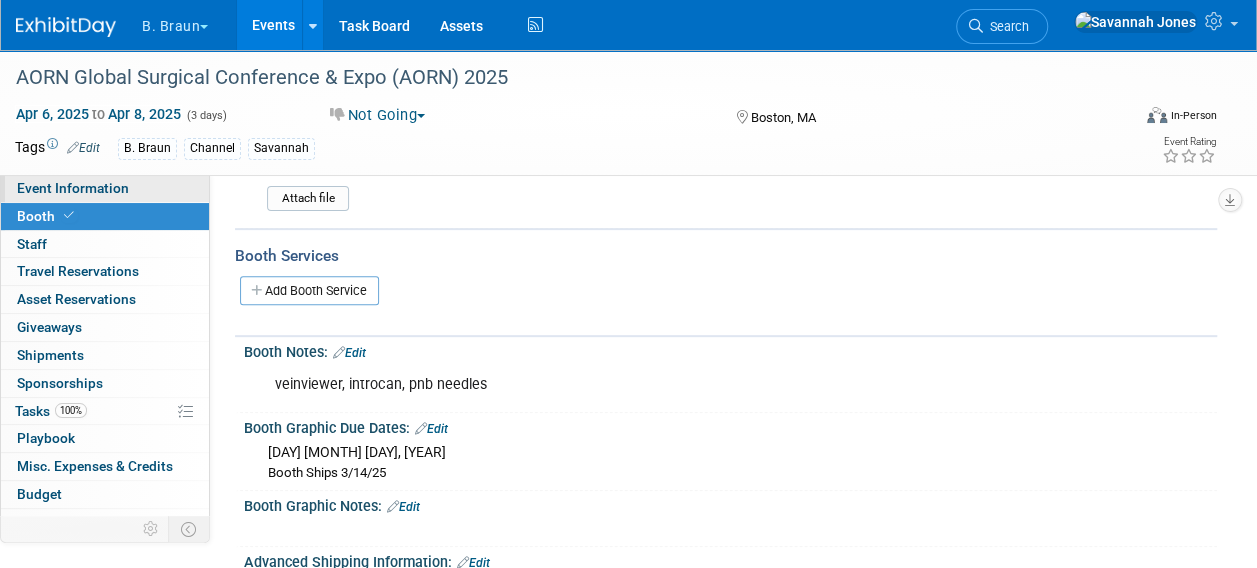 scroll, scrollTop: 300, scrollLeft: 0, axis: vertical 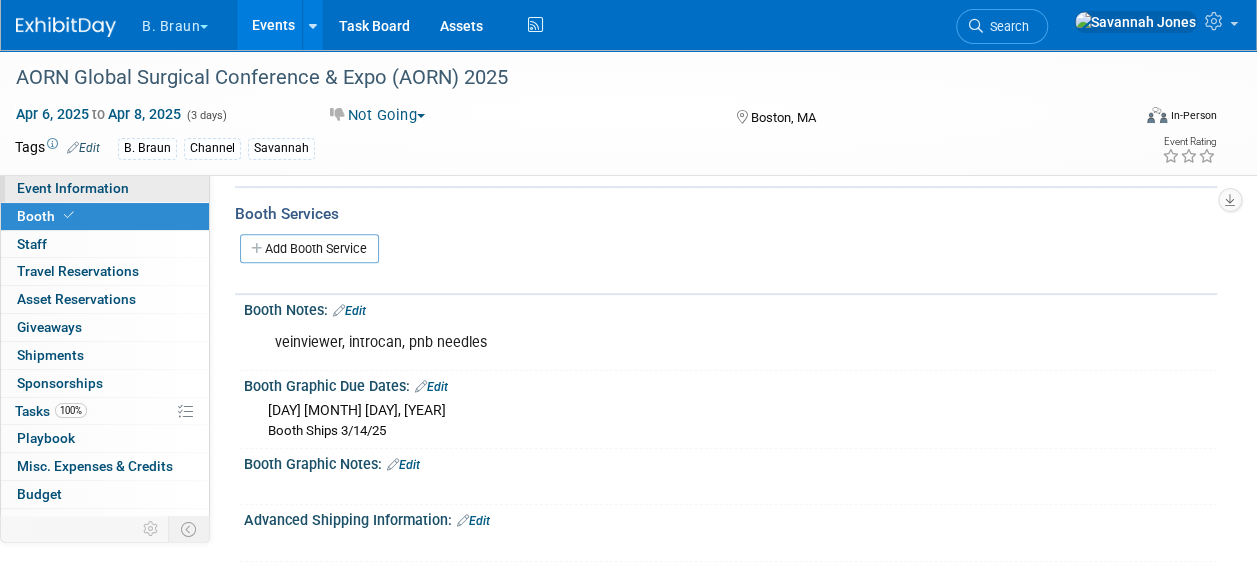 click on "Event Information" at bounding box center [105, 188] 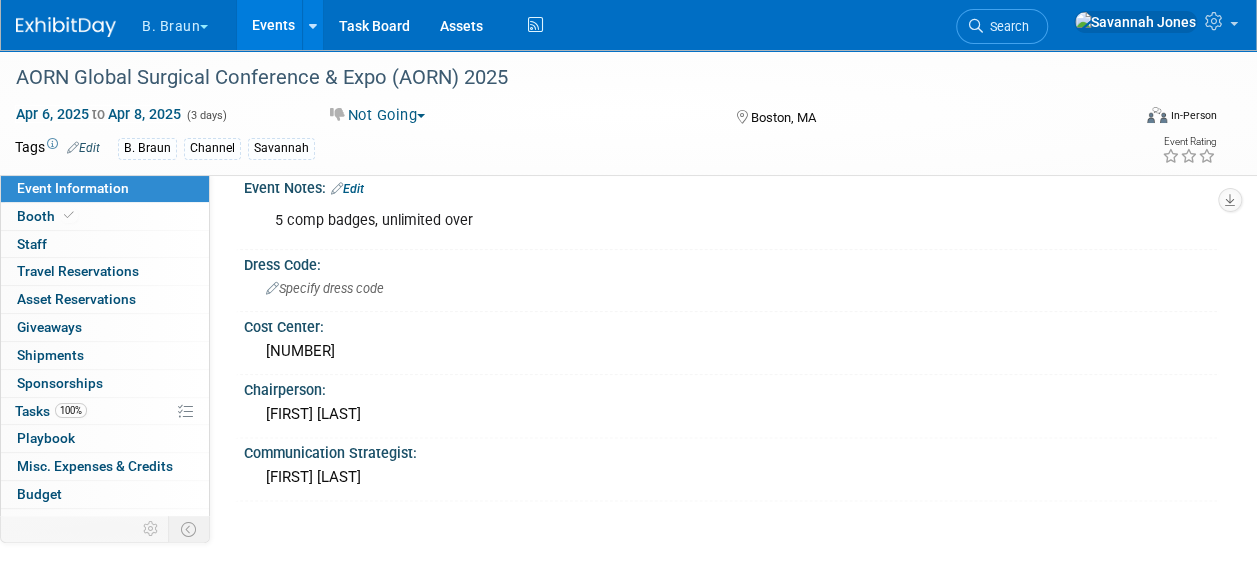 scroll, scrollTop: 1142, scrollLeft: 0, axis: vertical 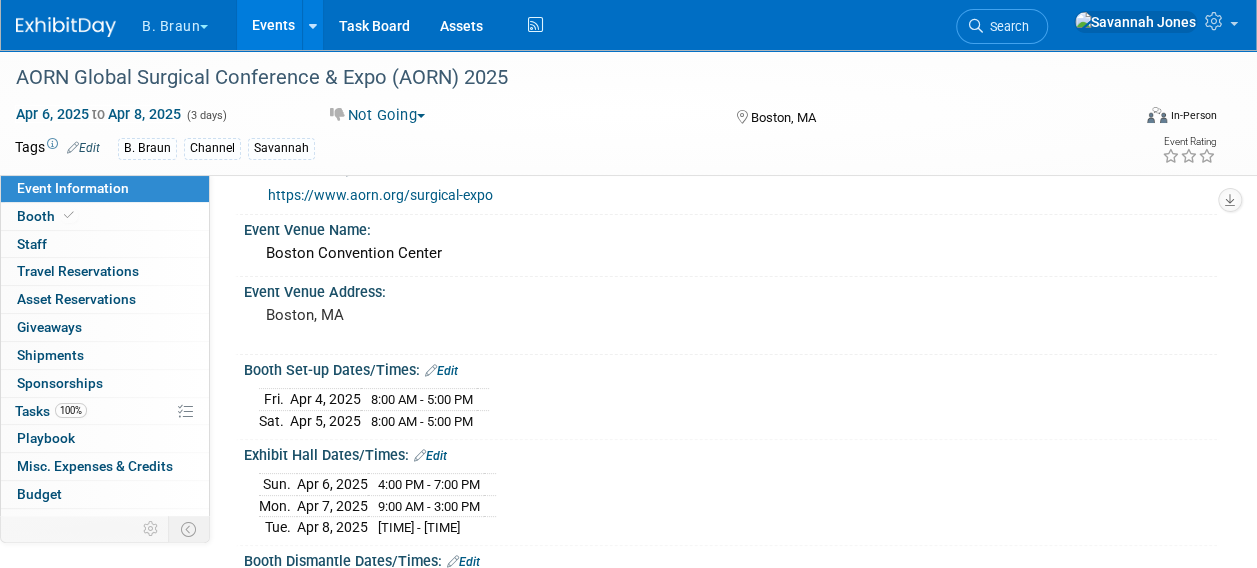 click on "Events" at bounding box center [273, 25] 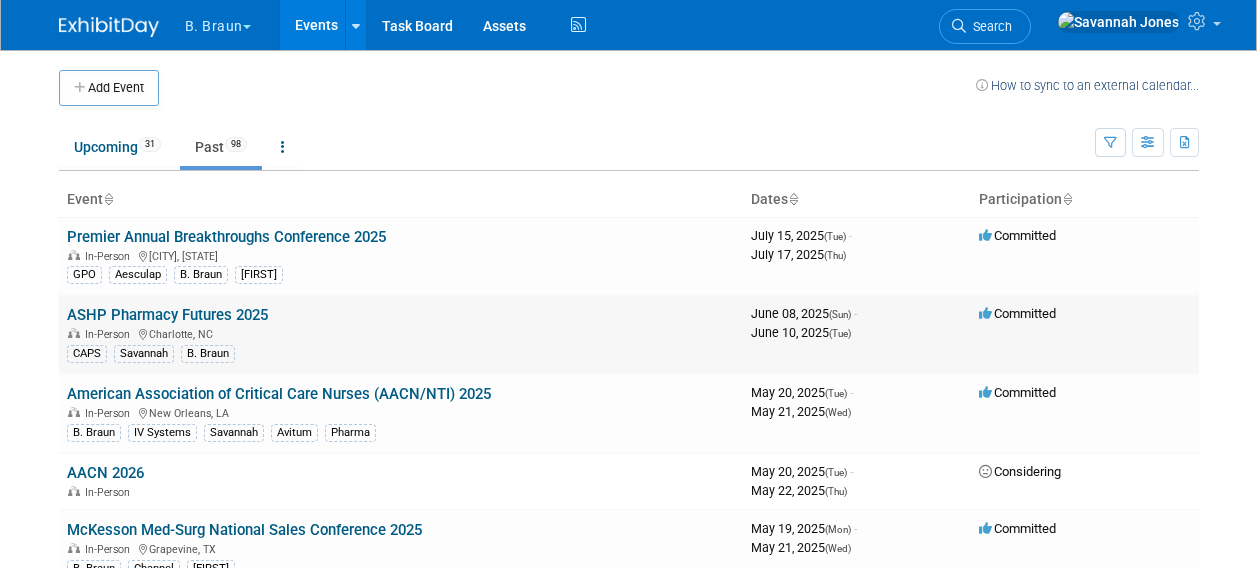 scroll, scrollTop: 0, scrollLeft: 0, axis: both 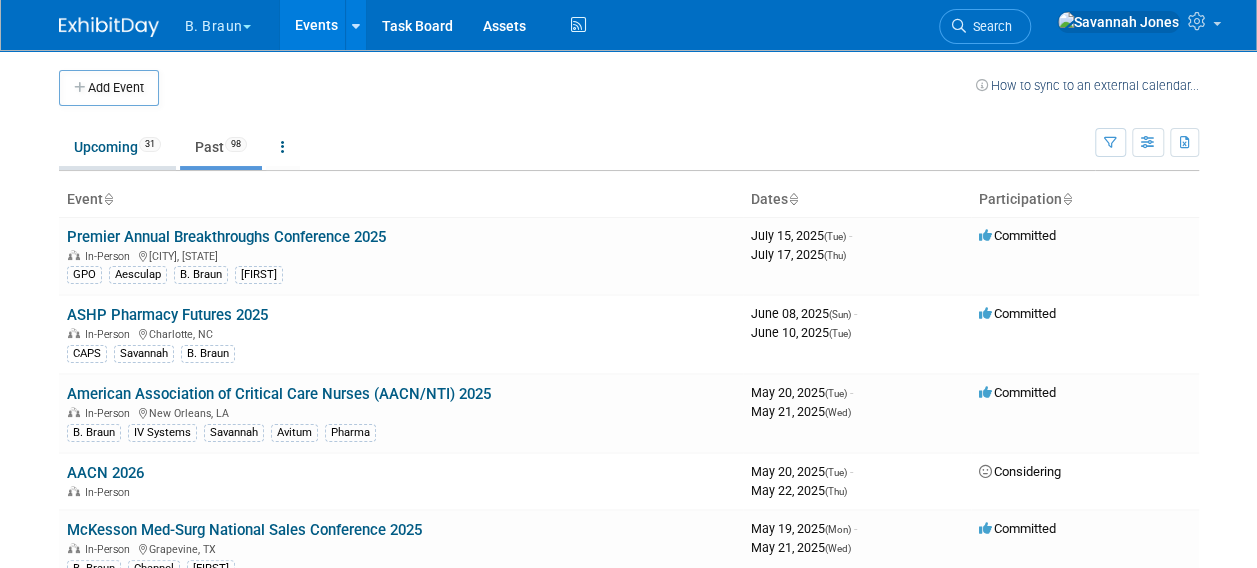 click on "Upcoming
[DAY]" at bounding box center (117, 147) 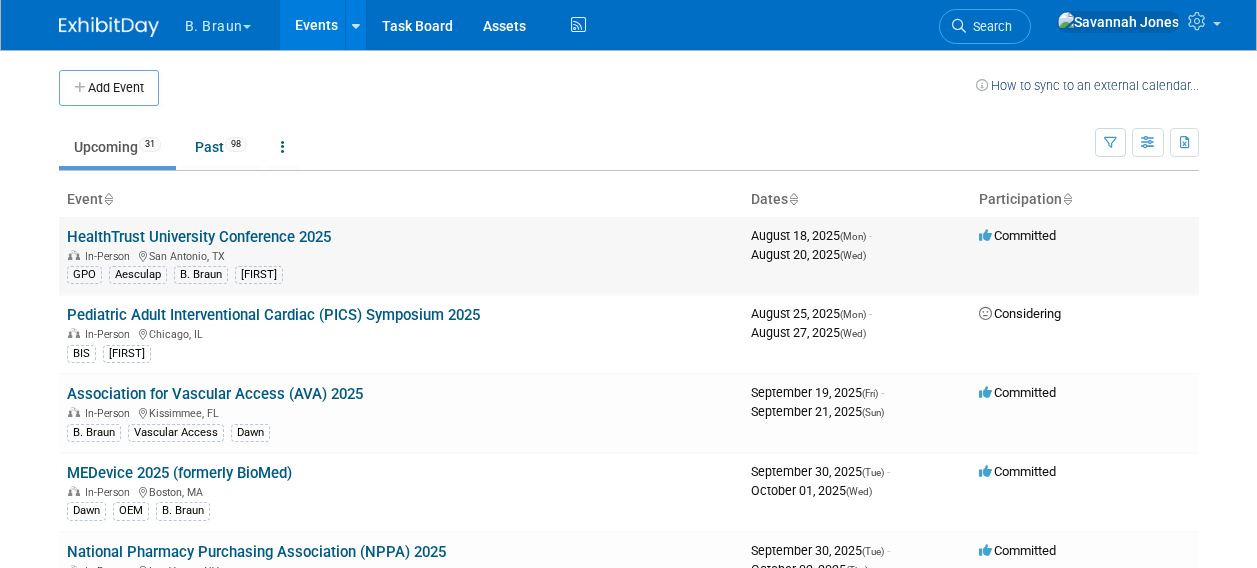 scroll, scrollTop: 0, scrollLeft: 0, axis: both 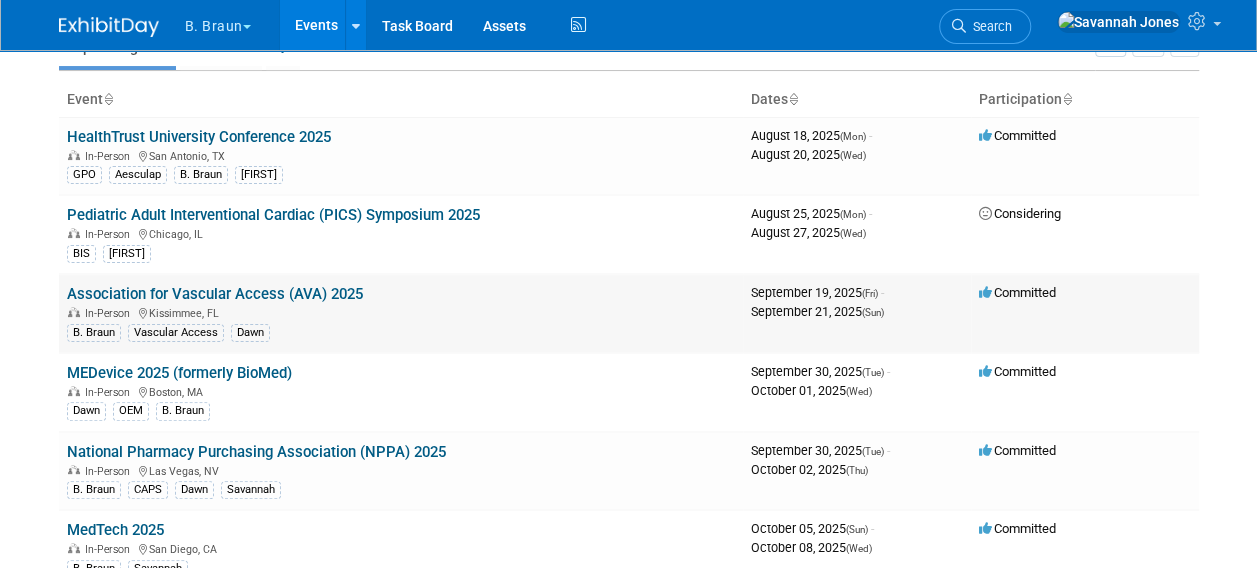click on "Association for Vascular Access (AVA) 2025" at bounding box center [215, 294] 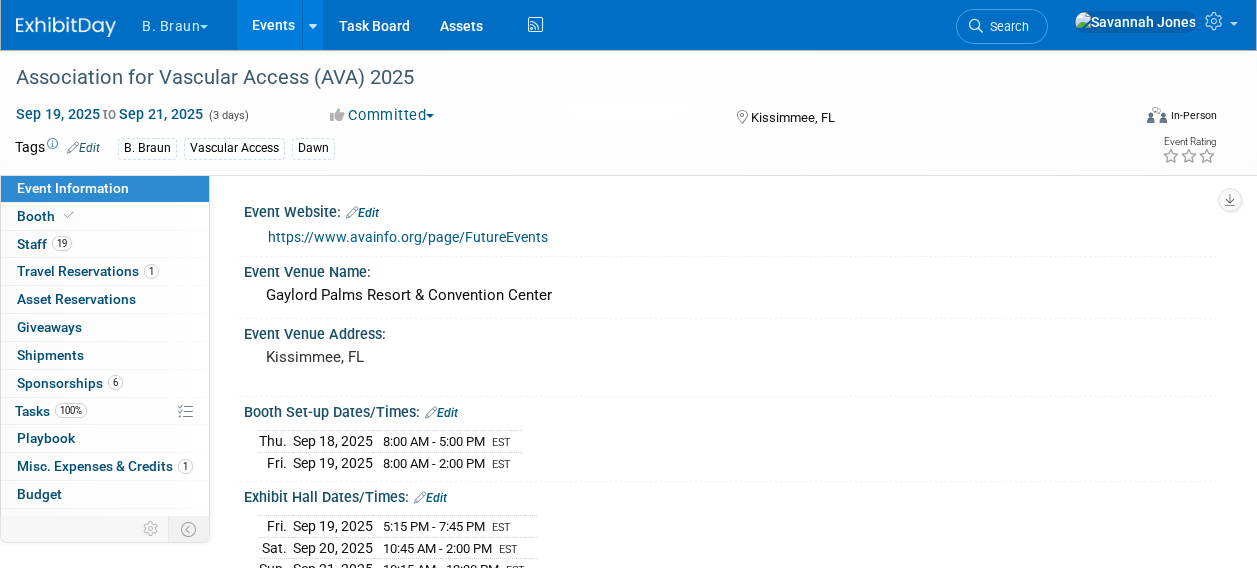 scroll, scrollTop: 72, scrollLeft: 0, axis: vertical 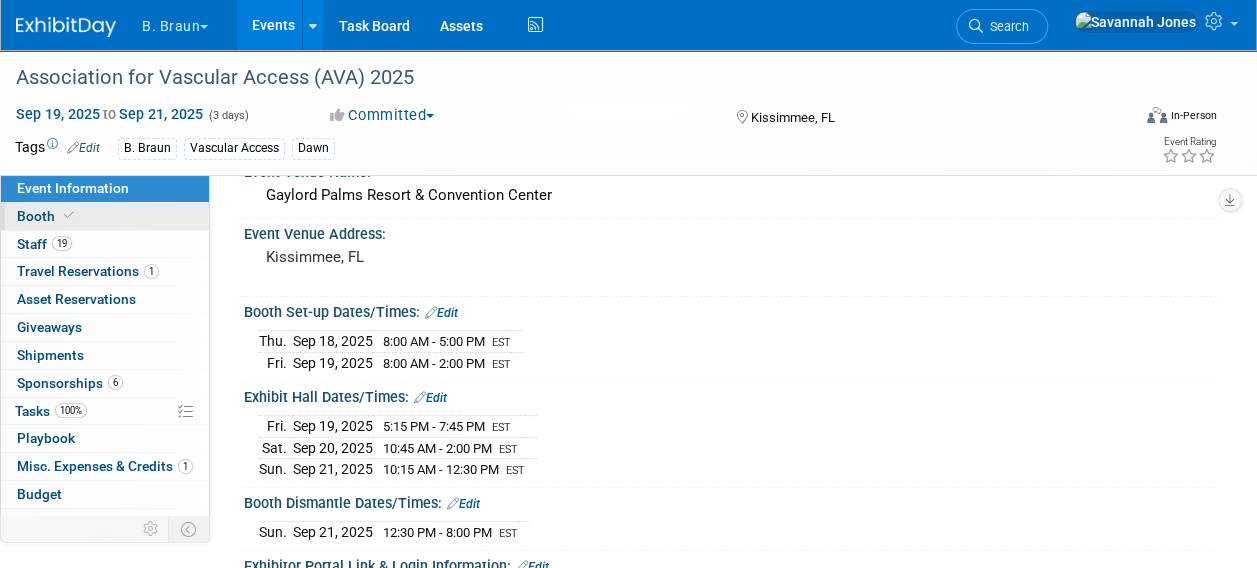 click on "Booth" at bounding box center (105, 216) 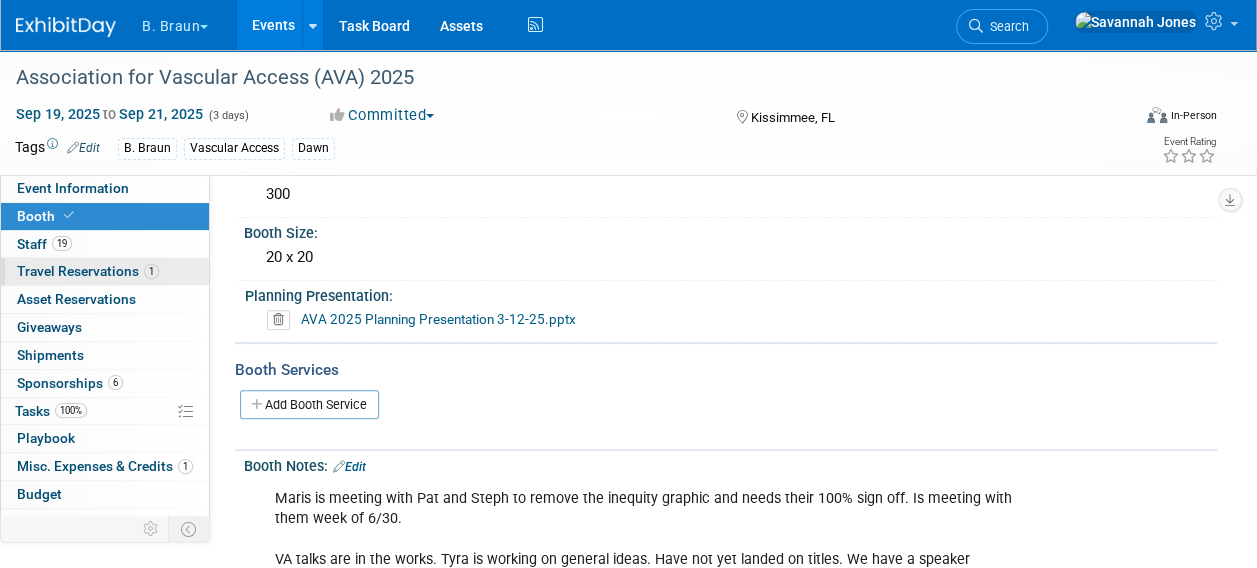 scroll, scrollTop: 200, scrollLeft: 0, axis: vertical 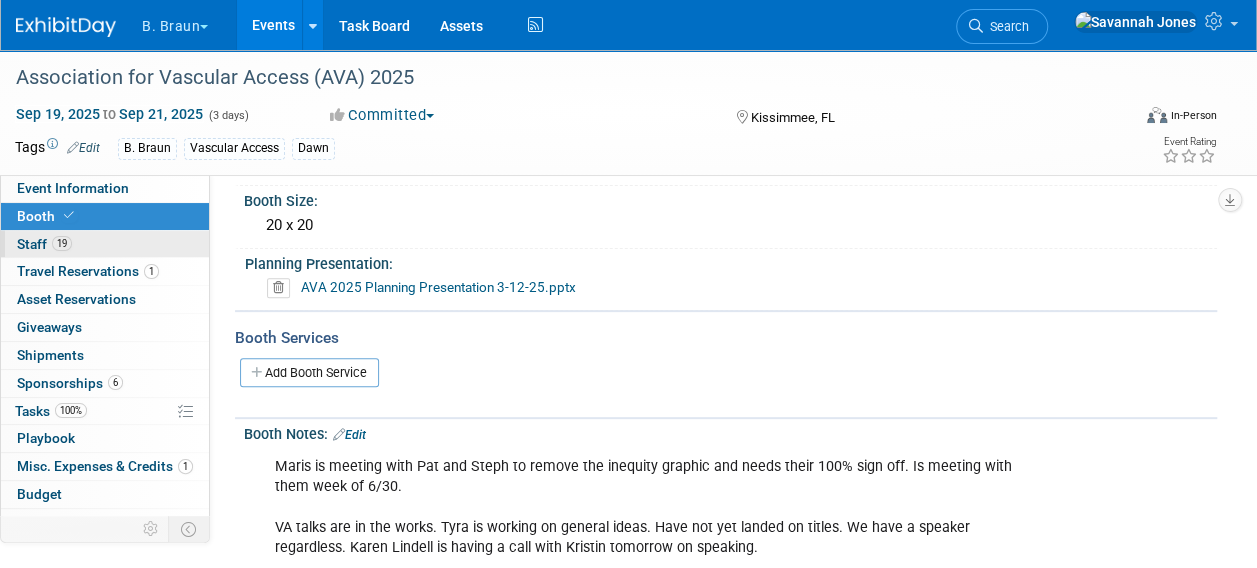 click on "19
Staff 19" at bounding box center (105, 244) 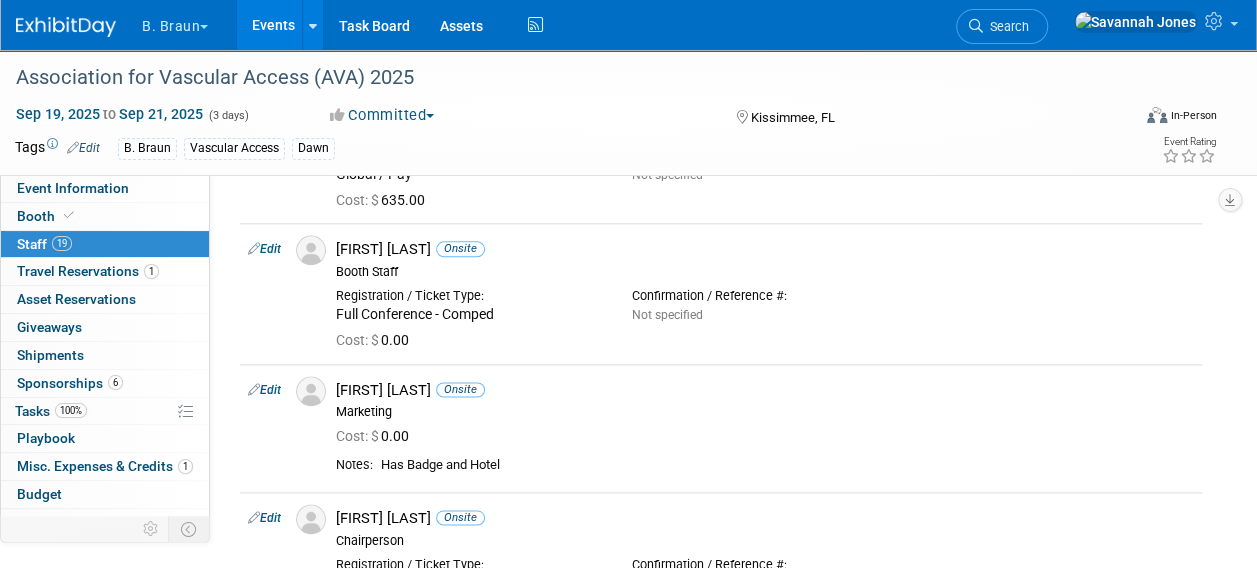 scroll, scrollTop: 1200, scrollLeft: 0, axis: vertical 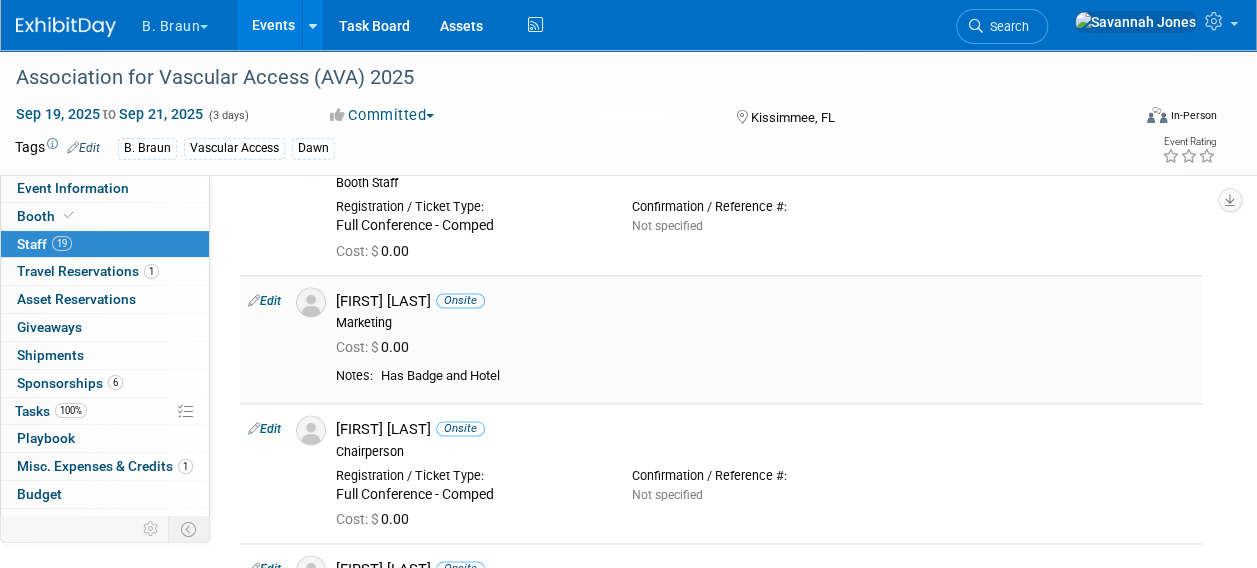 click on "Edit" at bounding box center (264, 301) 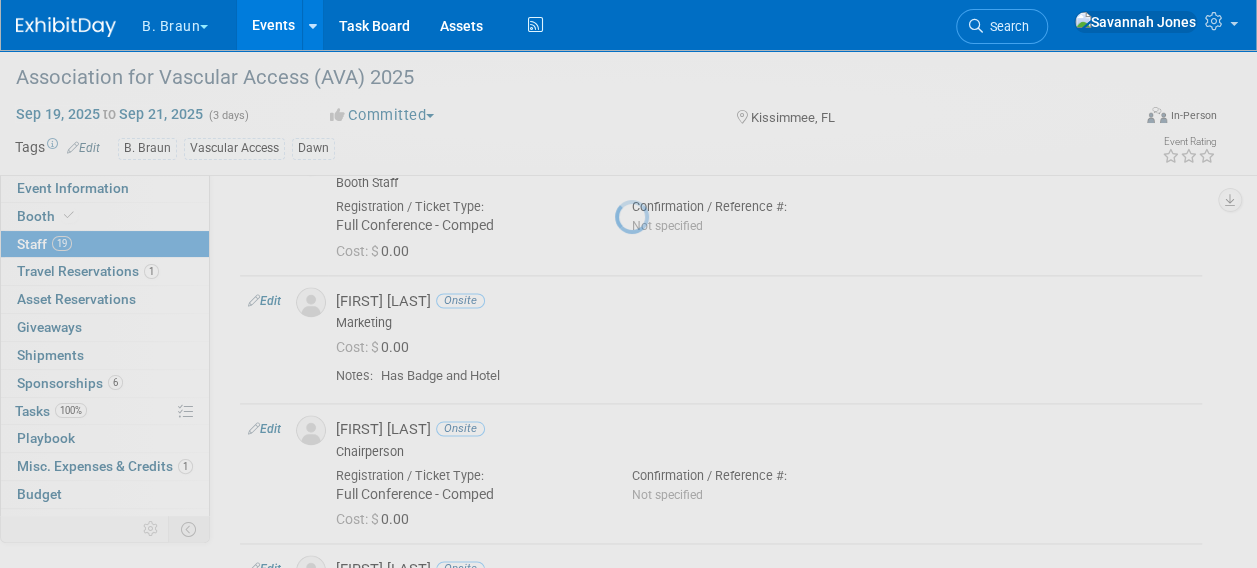 select on "979c14c2-4660-4621-a337-d6a261fbe00d" 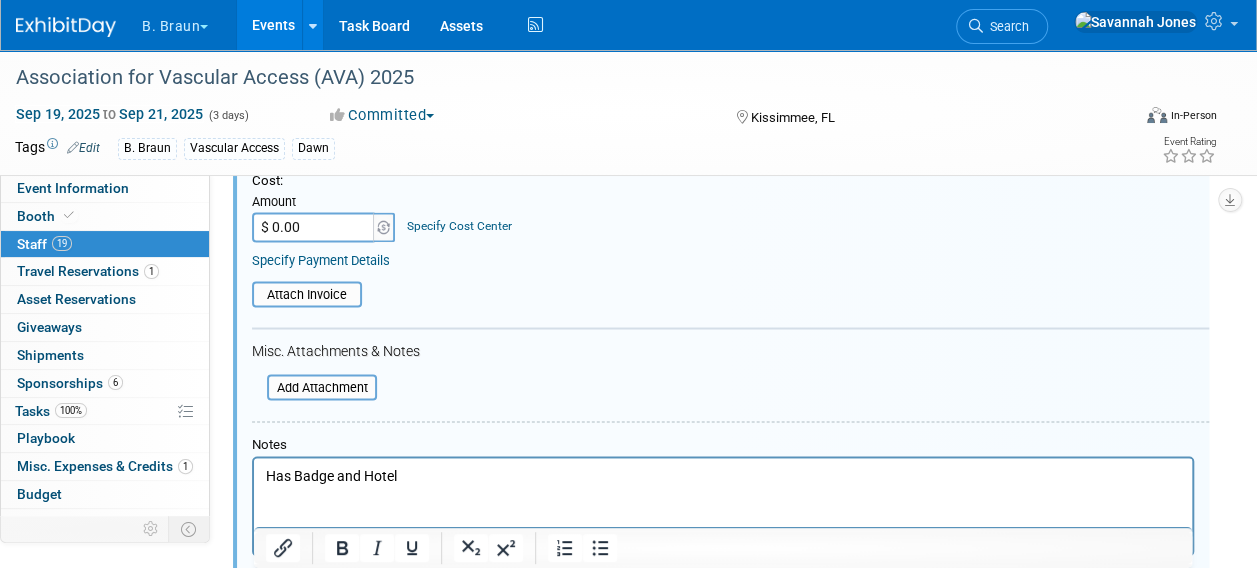 scroll, scrollTop: 0, scrollLeft: 0, axis: both 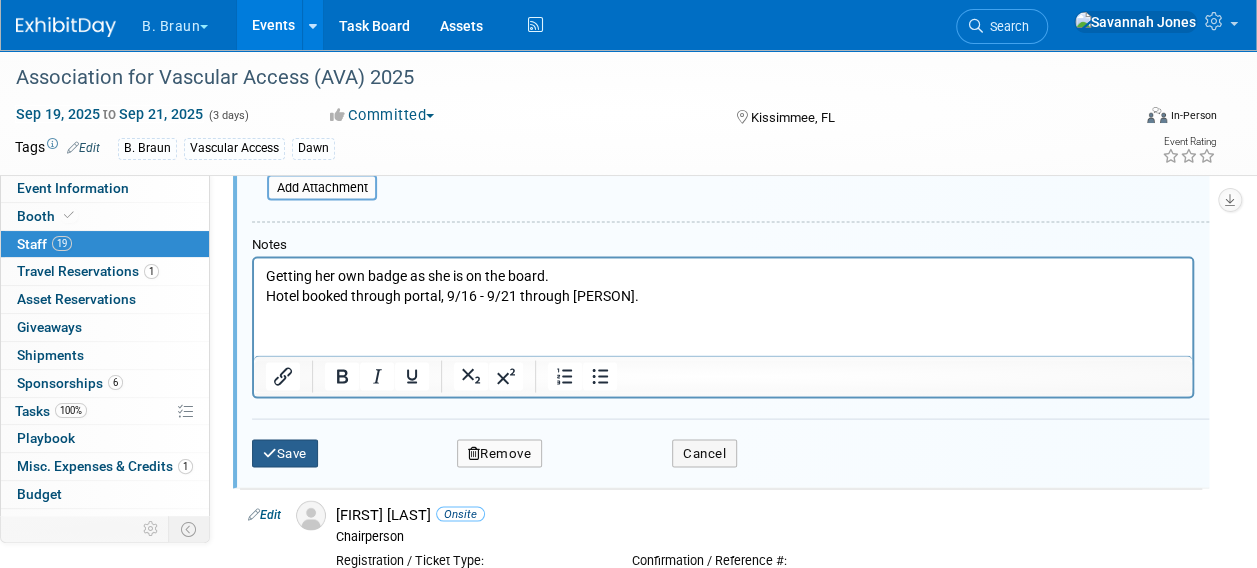 click at bounding box center (270, 452) 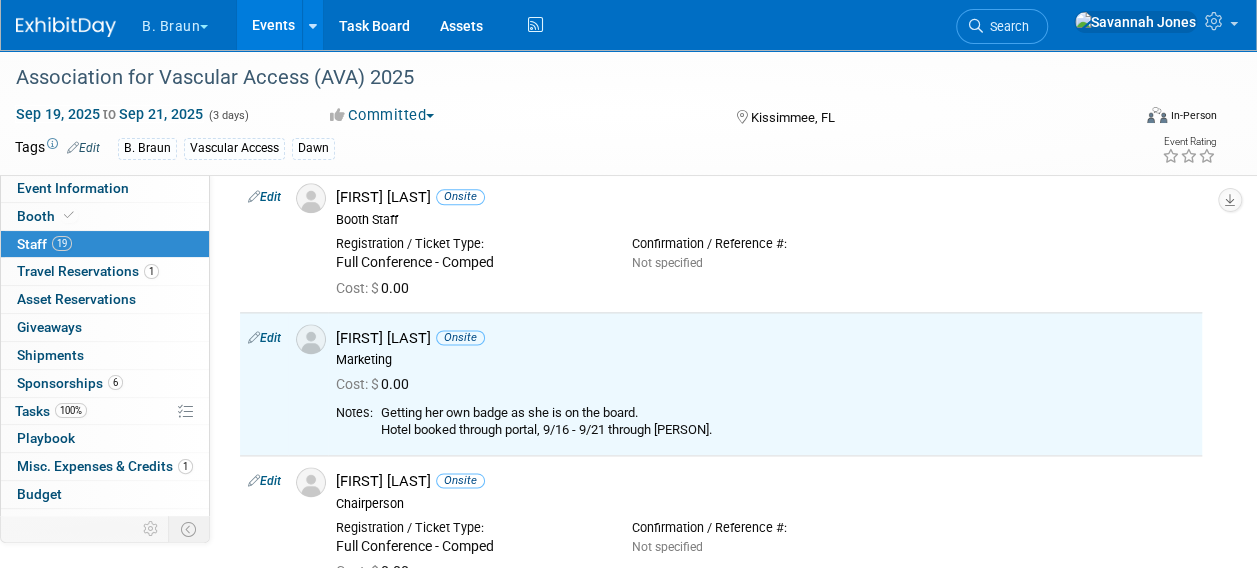 scroll, scrollTop: 1089, scrollLeft: 0, axis: vertical 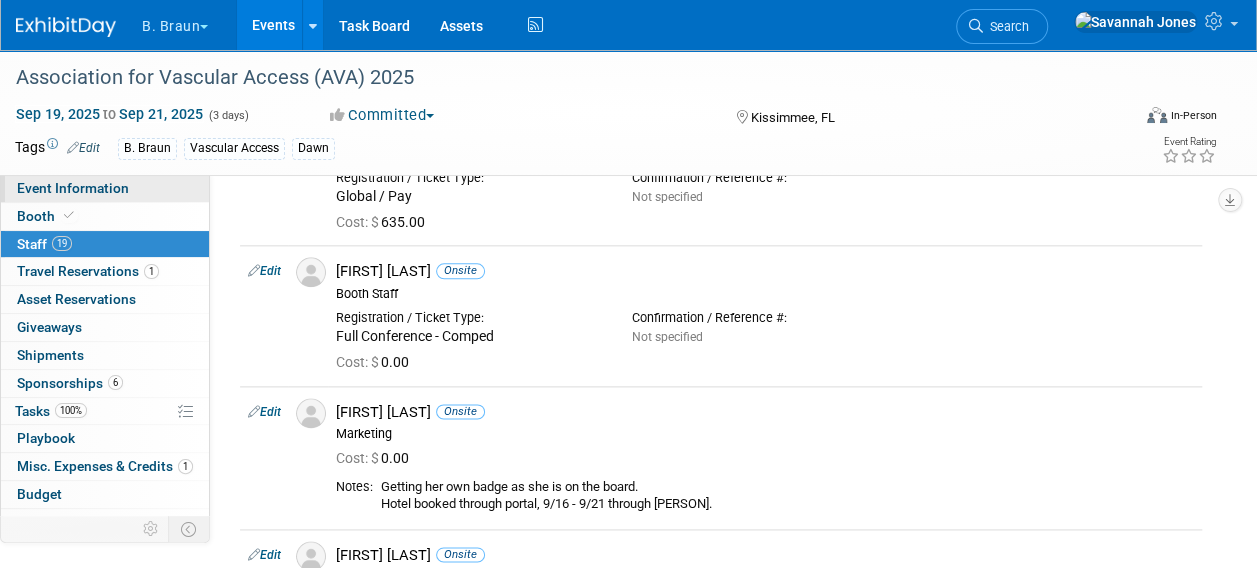 click on "Event Information" at bounding box center [73, 188] 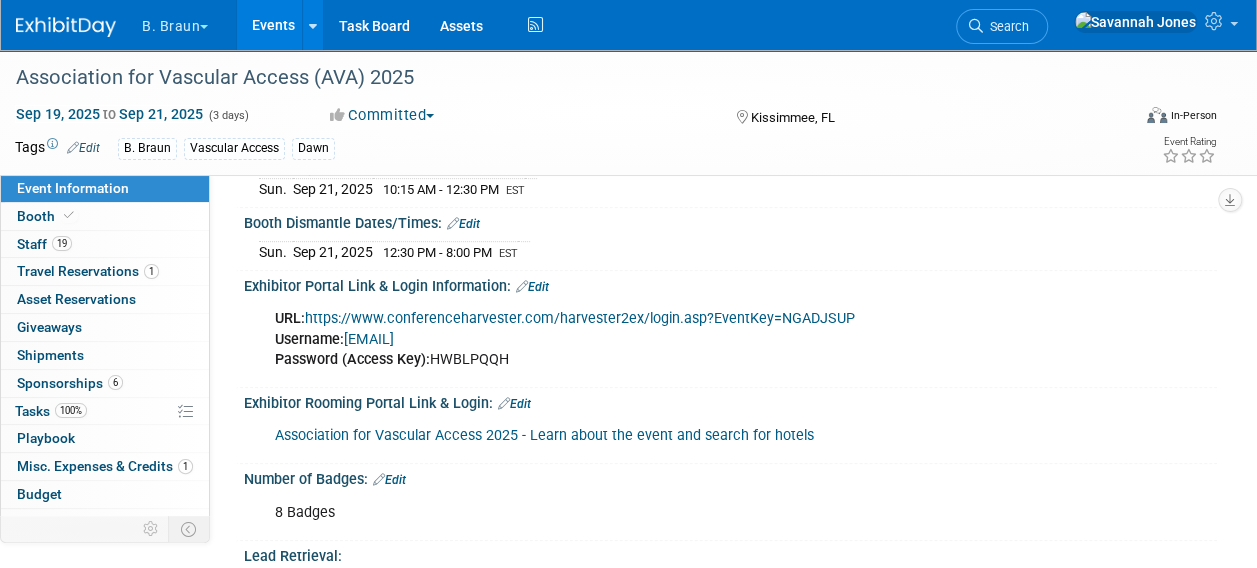 scroll, scrollTop: 500, scrollLeft: 0, axis: vertical 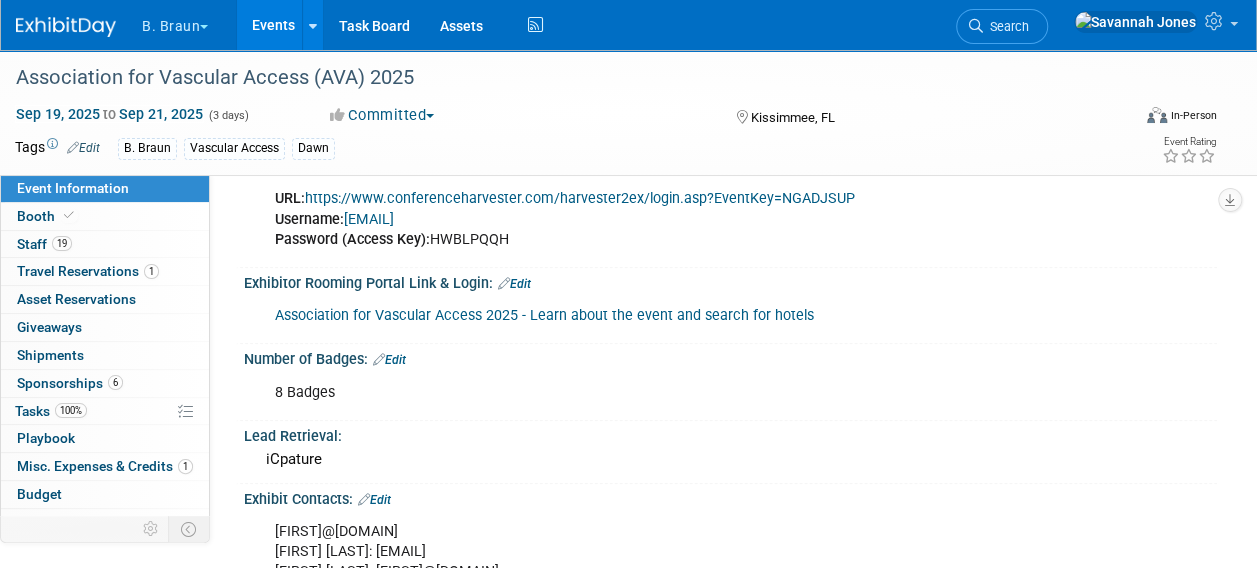 click on "Association for Vascular Access 2025 - Learn about the event and search for hotels" at bounding box center (544, 315) 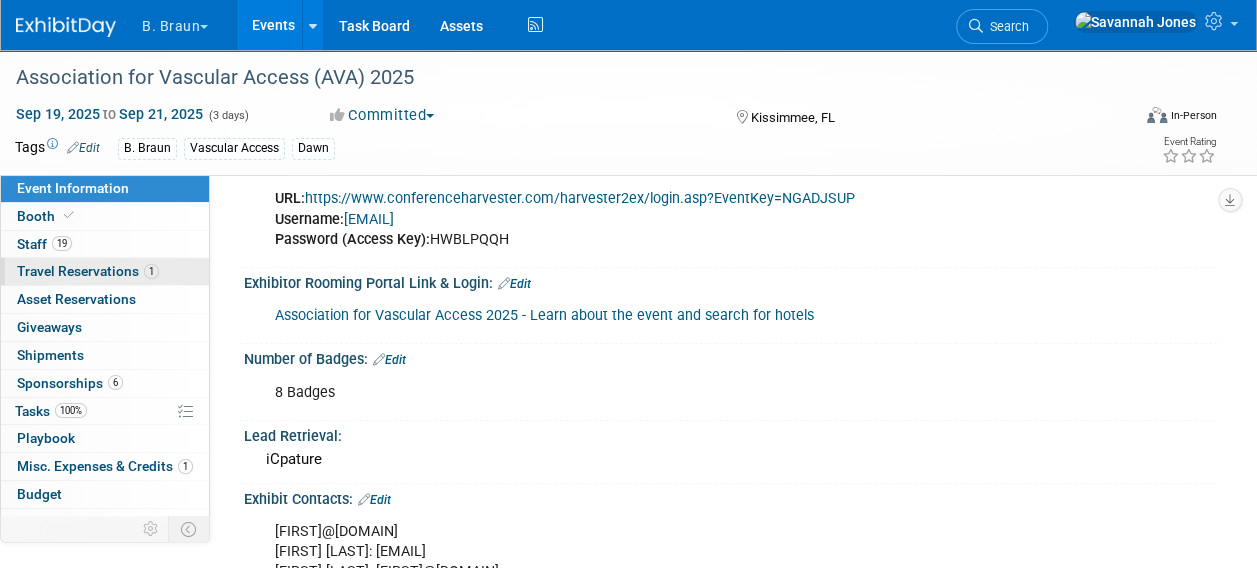 click on "Travel Reservations 1" at bounding box center [88, 271] 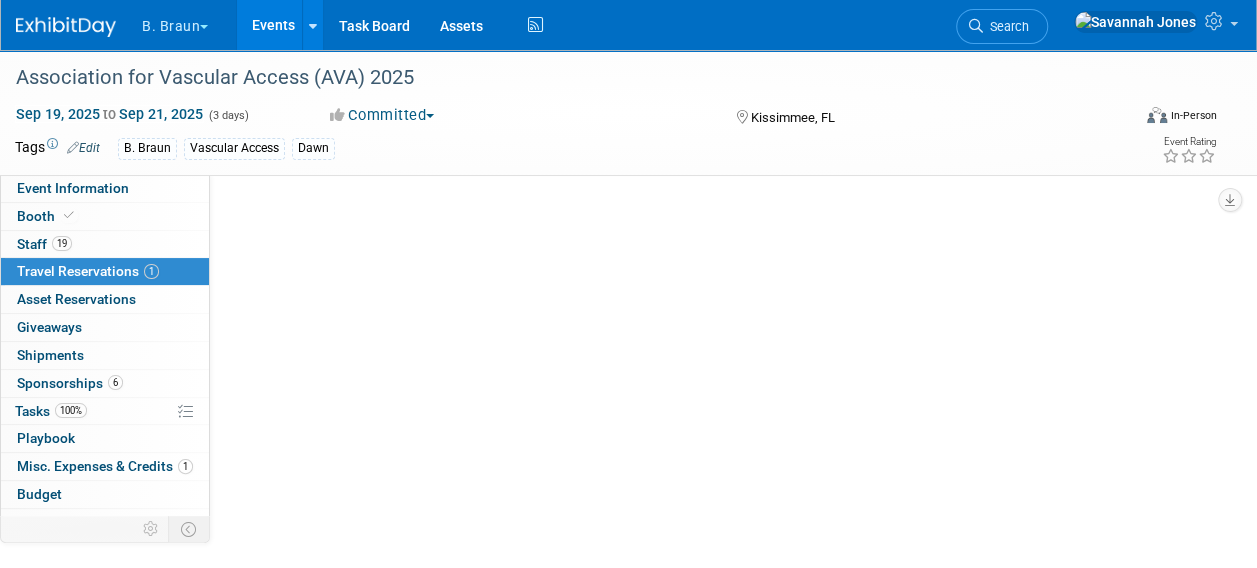 scroll, scrollTop: 0, scrollLeft: 0, axis: both 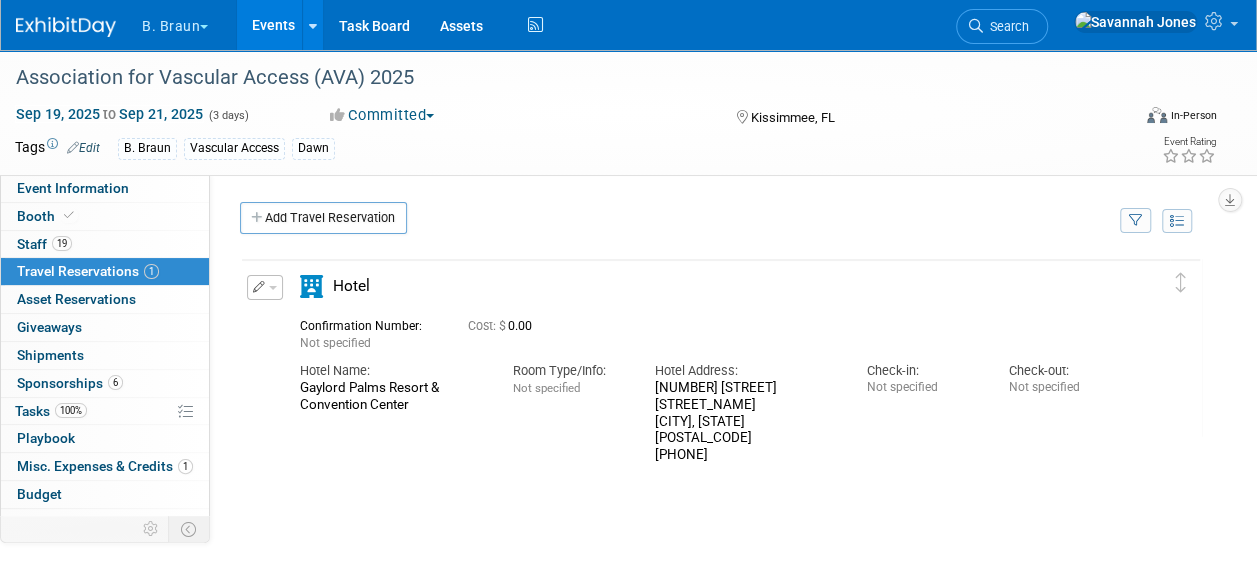click at bounding box center (273, 288) 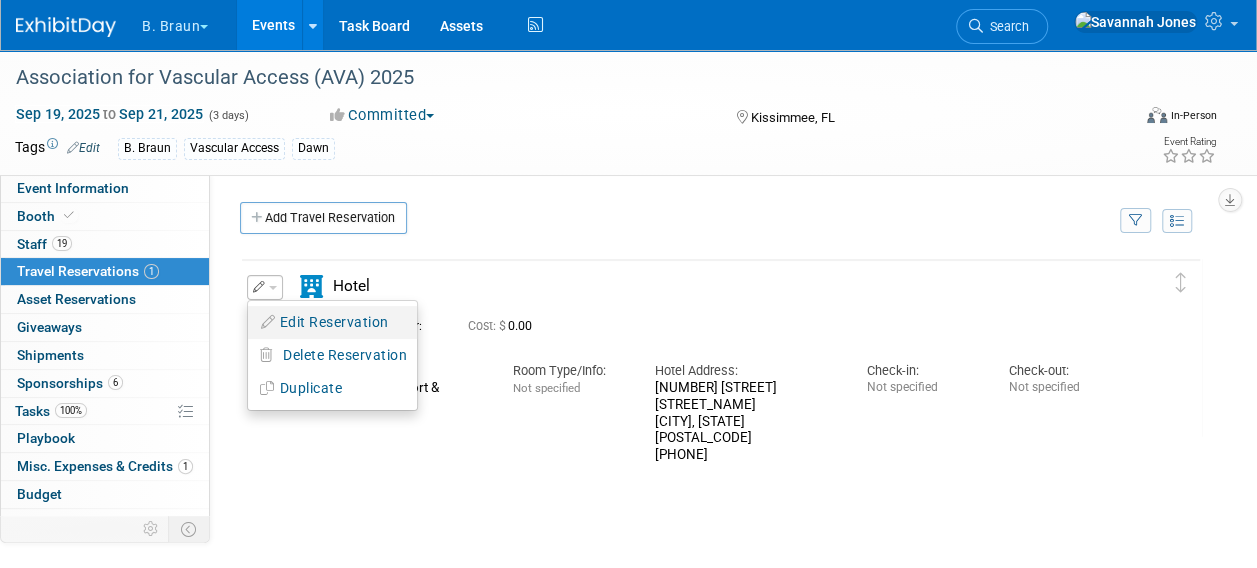 click on "Edit Reservation" at bounding box center [332, 322] 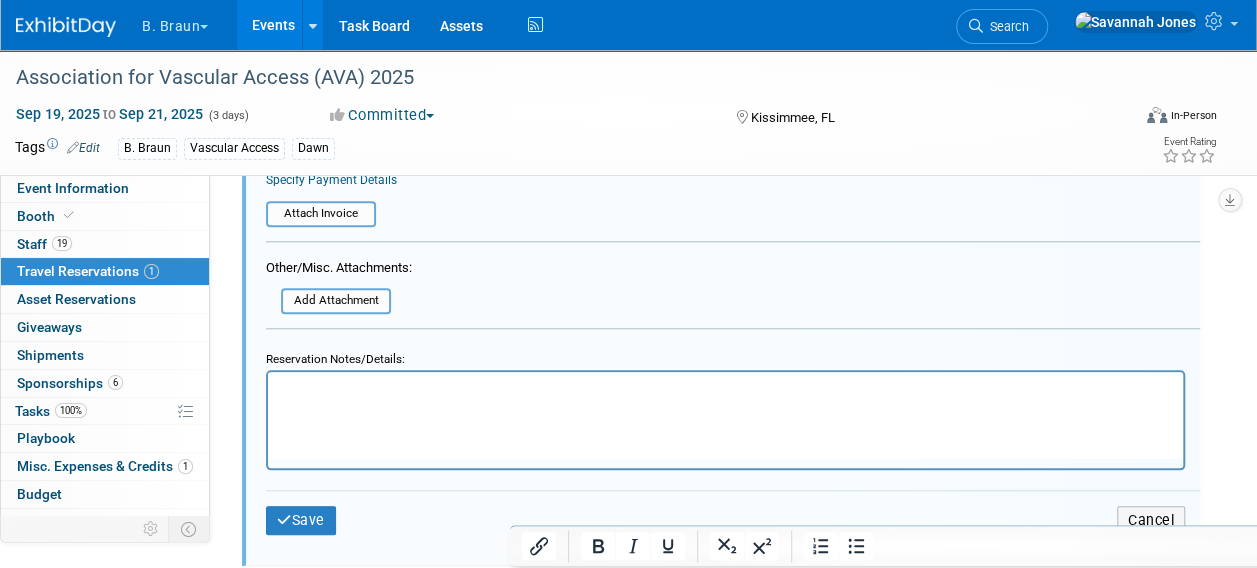 scroll, scrollTop: 1032, scrollLeft: 0, axis: vertical 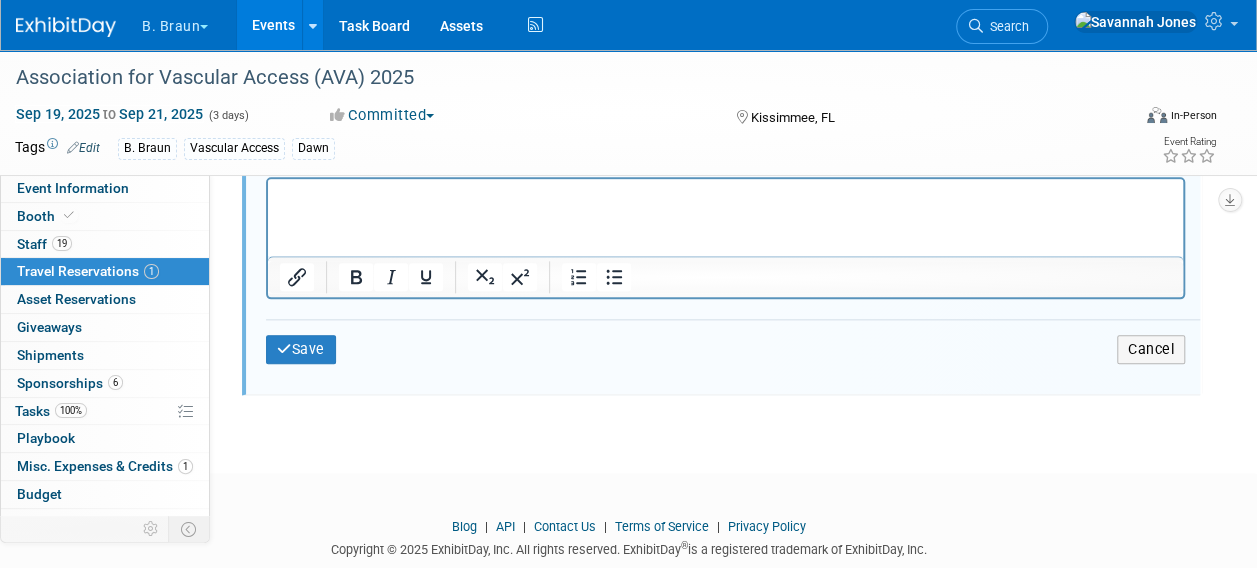drag, startPoint x: 337, startPoint y: 211, endPoint x: 303, endPoint y: 208, distance: 34.132095 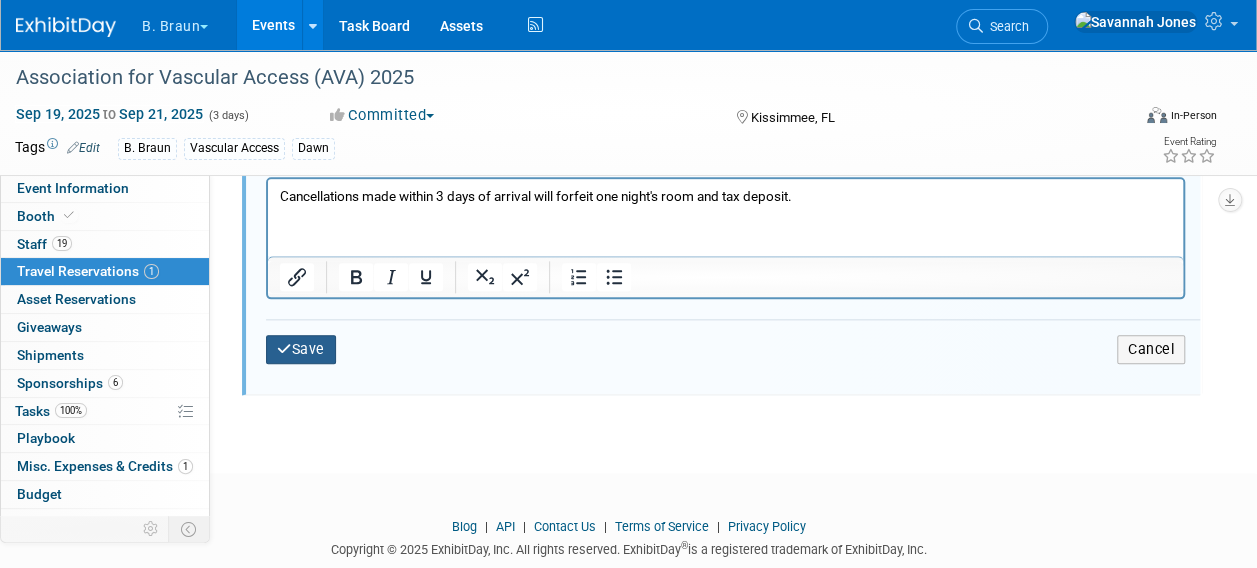 click on "Save" at bounding box center [301, 349] 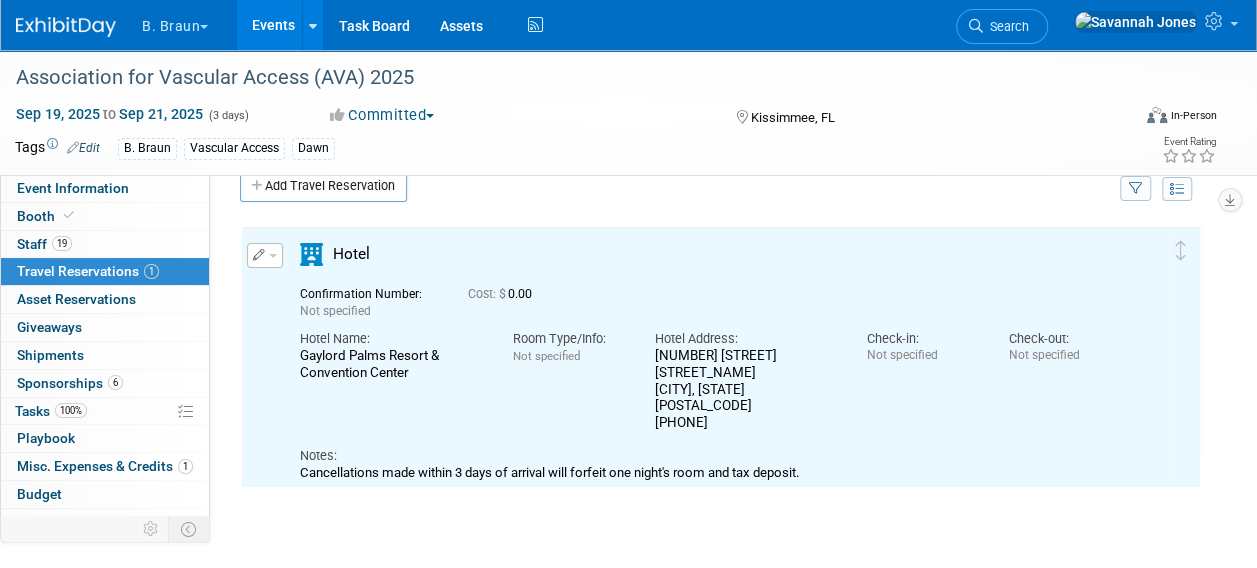 scroll, scrollTop: 0, scrollLeft: 0, axis: both 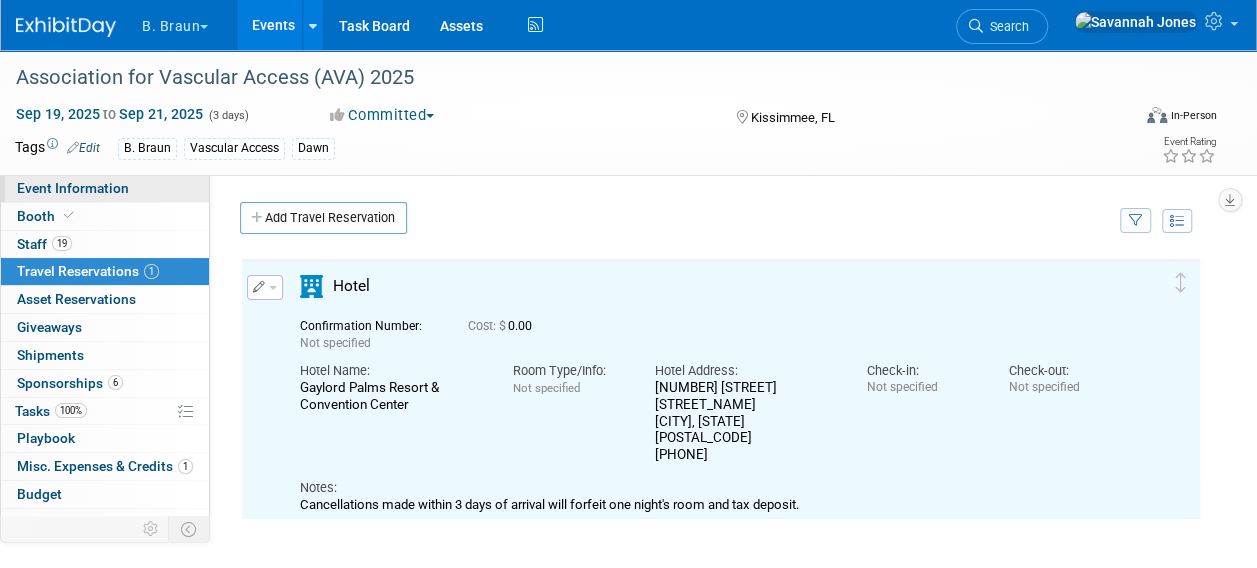 click on "Event Information" at bounding box center (73, 188) 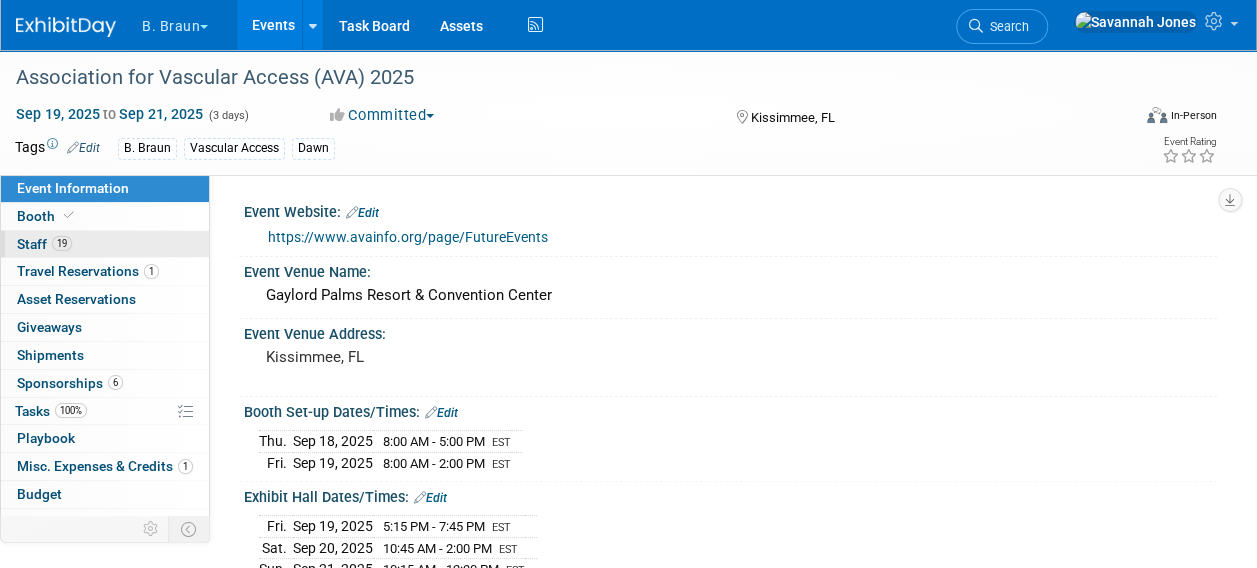 click on "19
Staff 19" at bounding box center (105, 244) 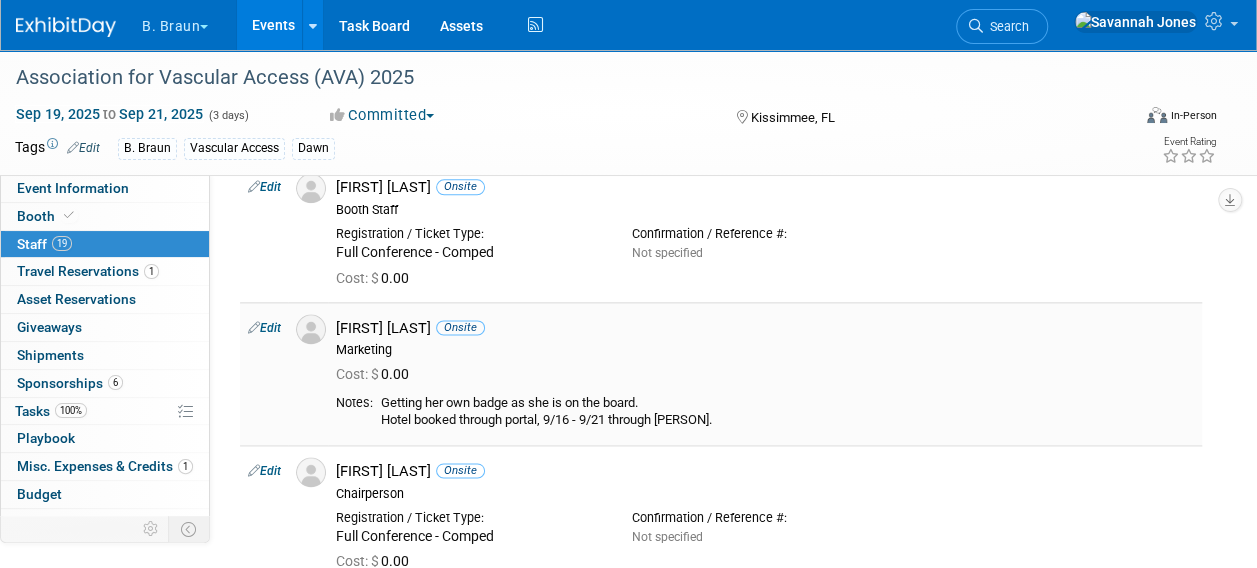 scroll, scrollTop: 1131, scrollLeft: 0, axis: vertical 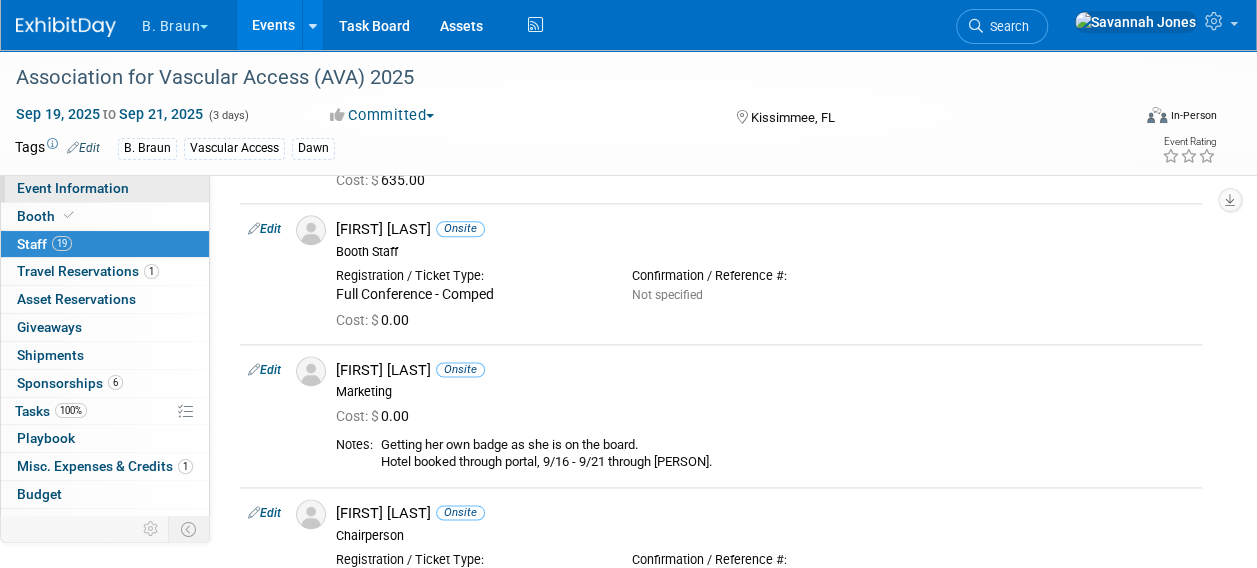 click on "Event Information" at bounding box center [105, 188] 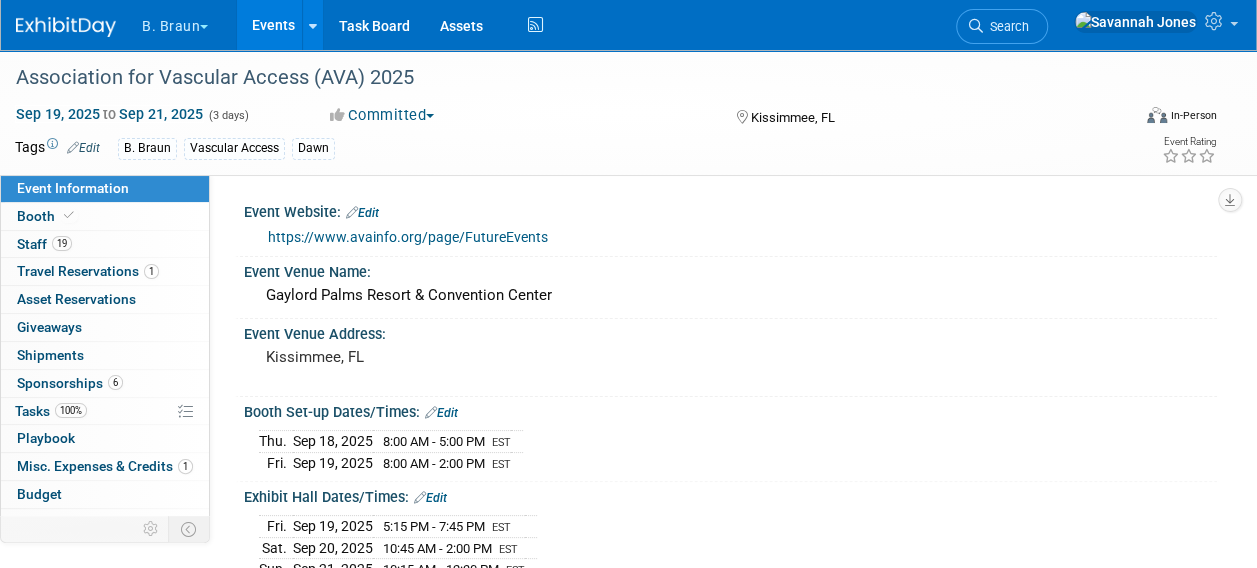 scroll, scrollTop: 100, scrollLeft: 0, axis: vertical 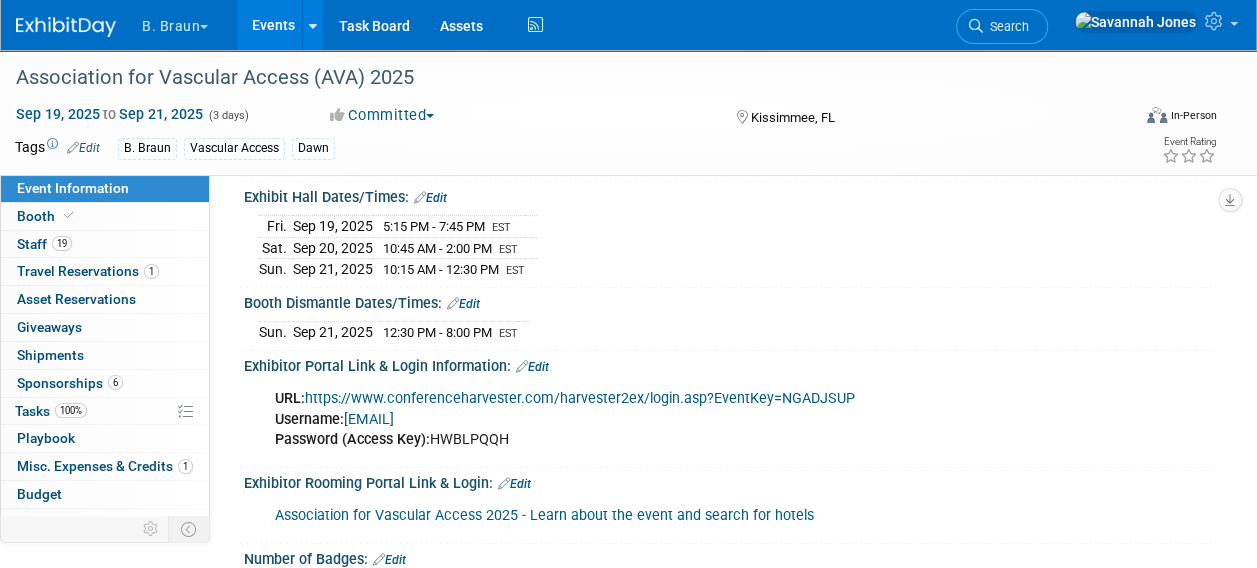 click on "Association for Vascular Access 2025 - Learn about the event and search for hotels" at bounding box center (544, 515) 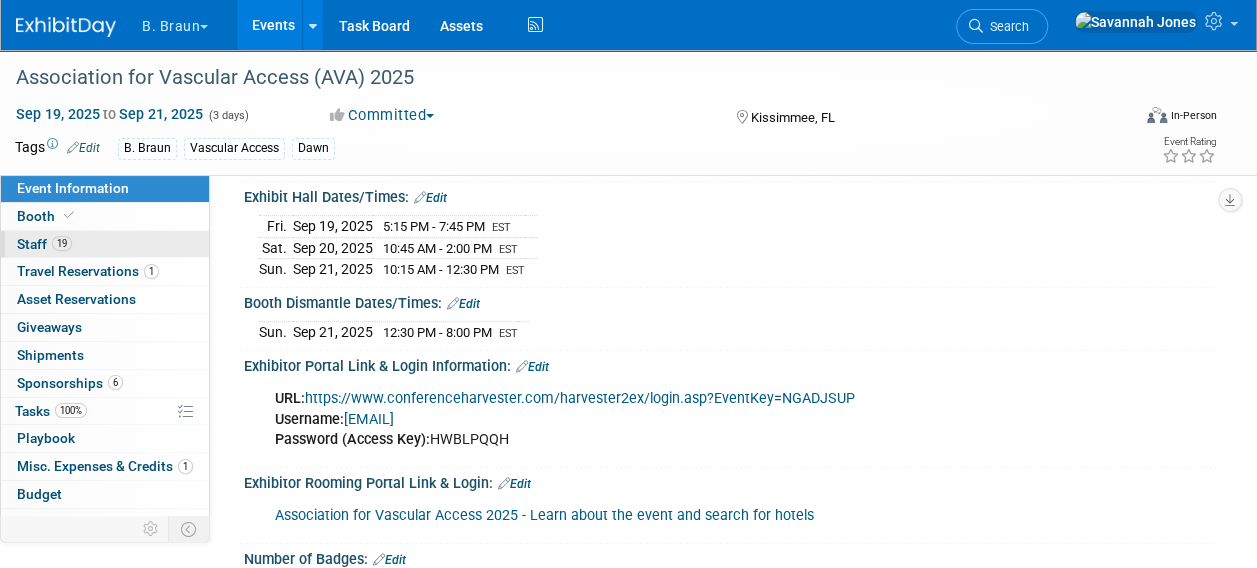 click on "19
Staff 19" at bounding box center [105, 244] 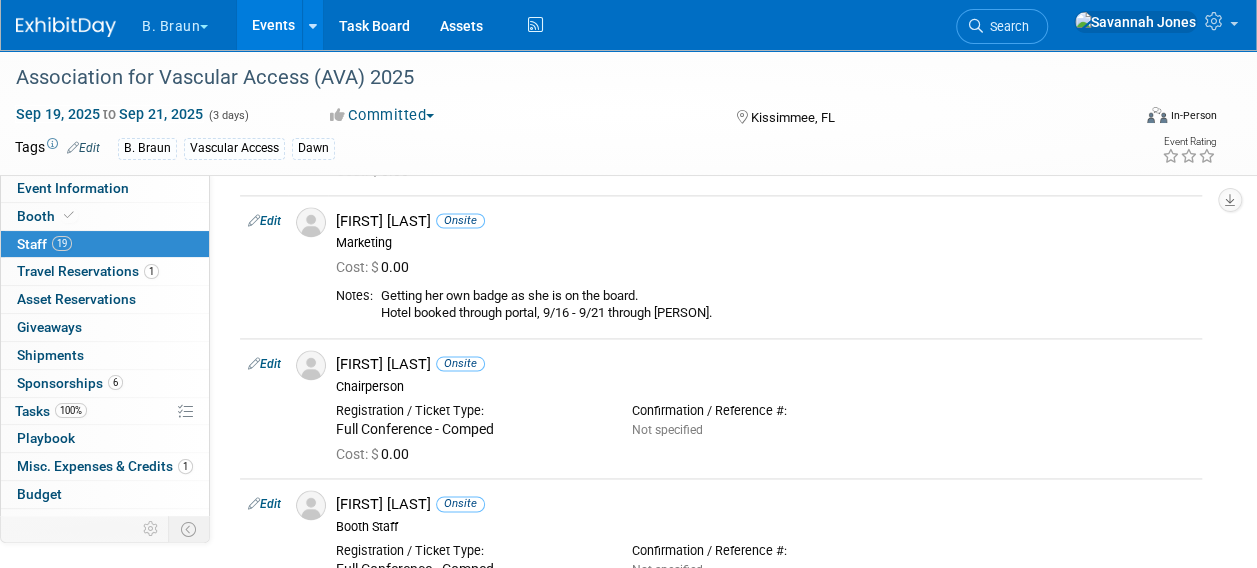 scroll, scrollTop: 1298, scrollLeft: 0, axis: vertical 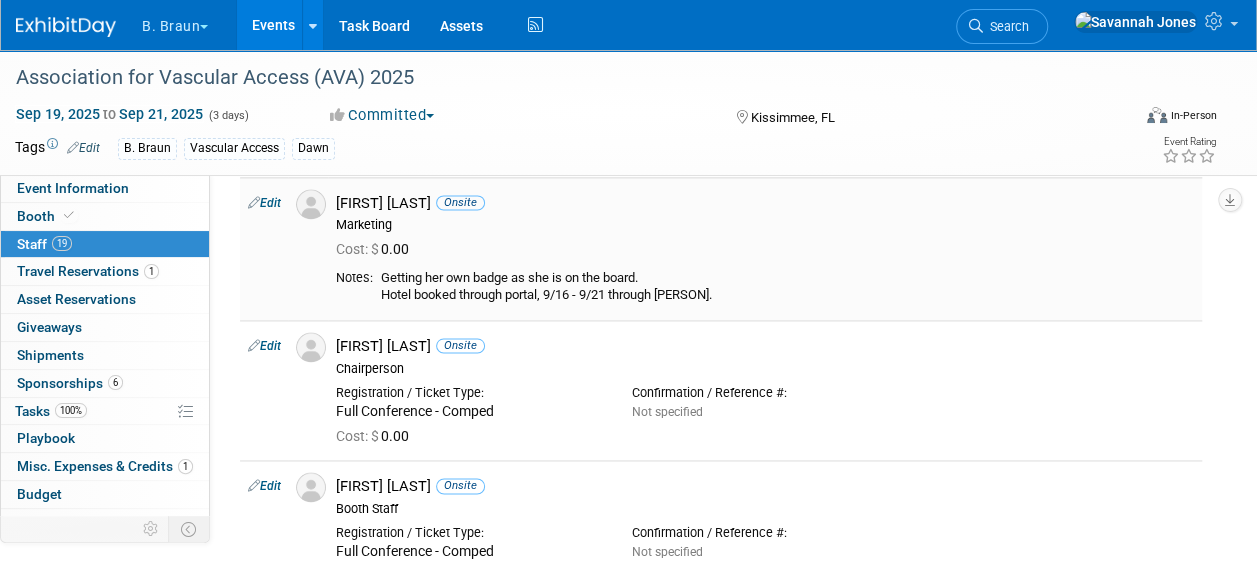 click on "Edit" at bounding box center [264, 203] 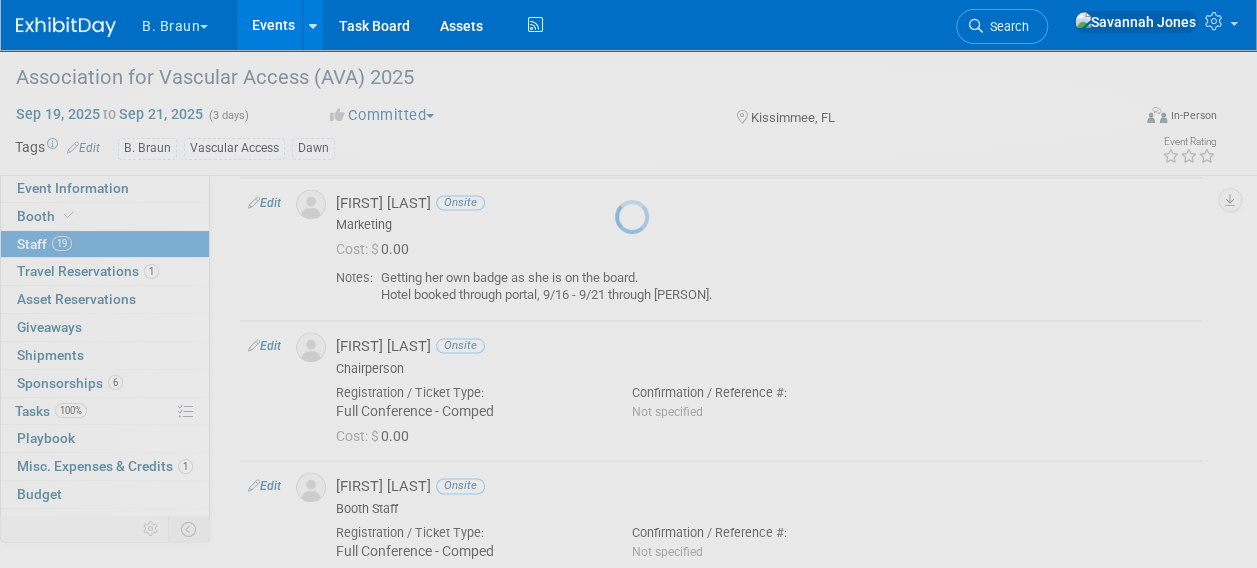 select on "979c14c2-4660-4621-a337-d6a261fbe00d" 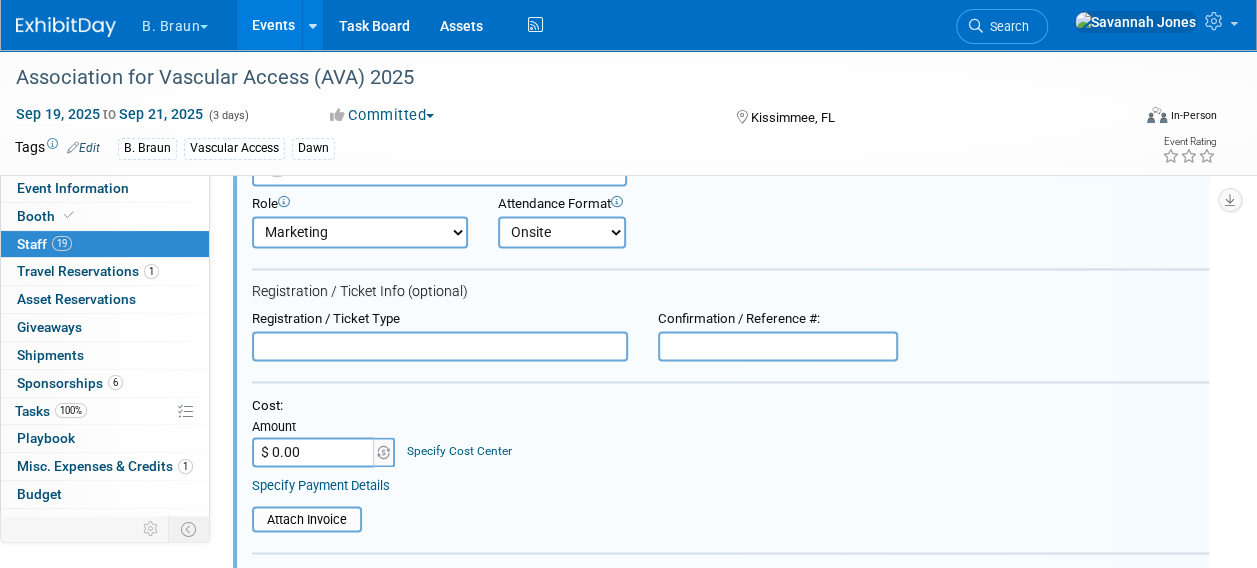 scroll, scrollTop: 1678, scrollLeft: 0, axis: vertical 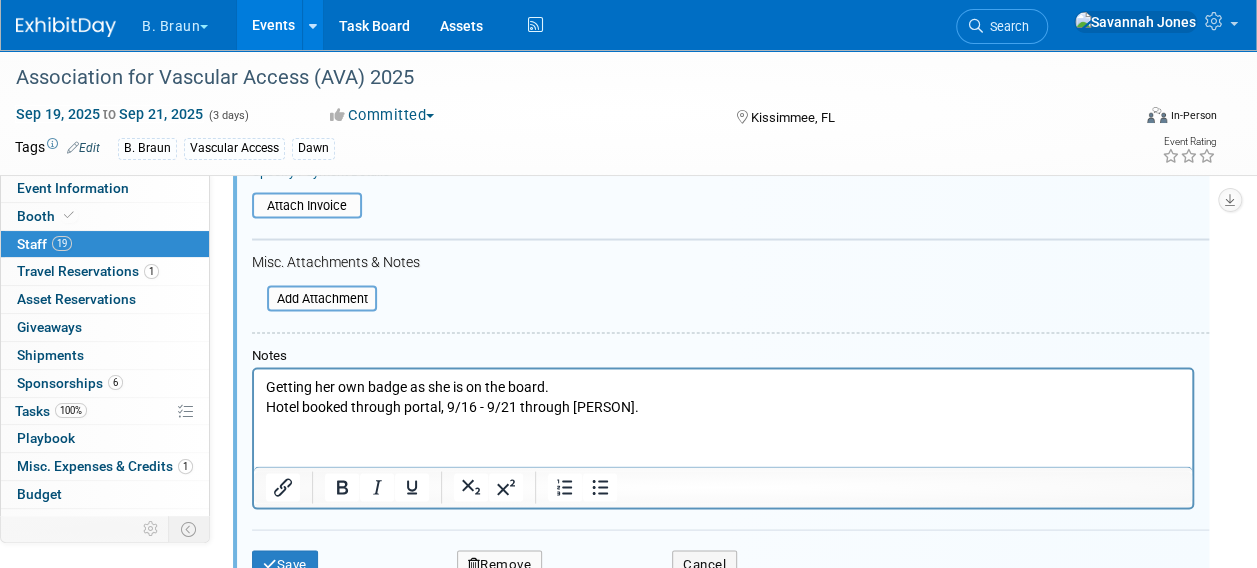 click on "Getting her own badge as she is on the board. Hotel booked through portal, 9/16 - 9/21 through Savannah." at bounding box center (723, 391) 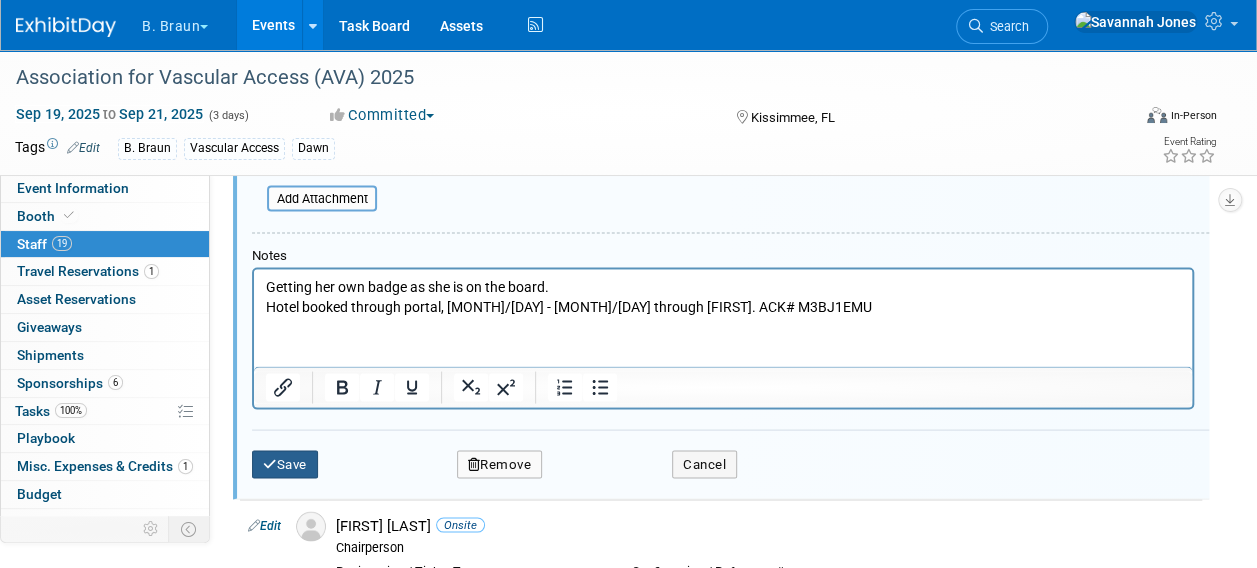 click on "Save" at bounding box center [285, 464] 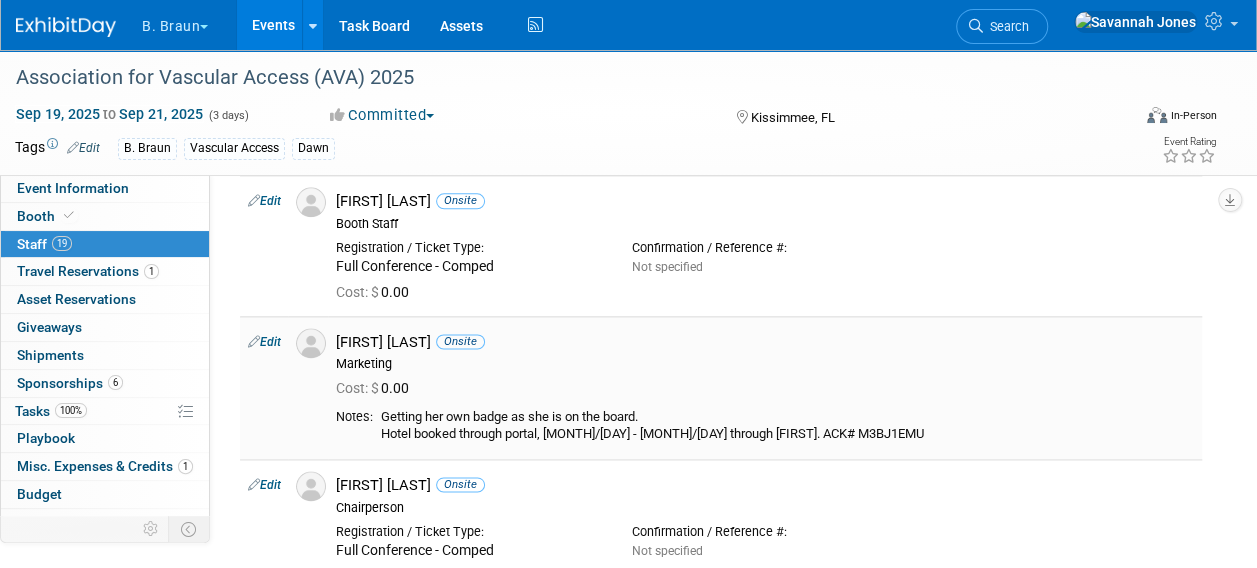 scroll, scrollTop: 1178, scrollLeft: 0, axis: vertical 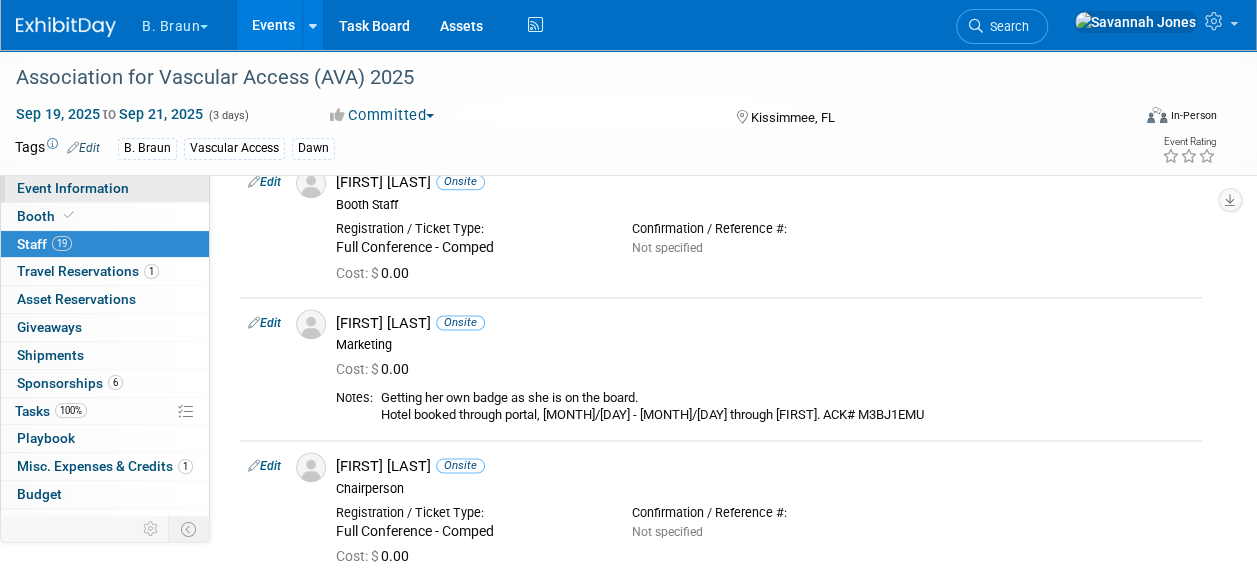 click on "Event Information" at bounding box center (105, 188) 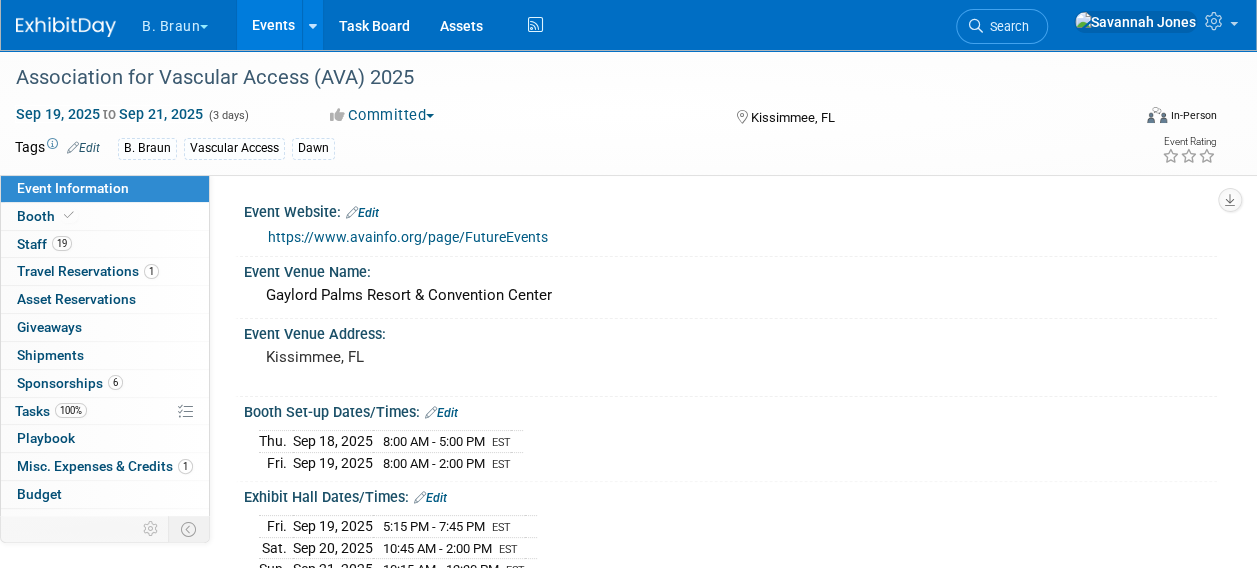 click on "Events" at bounding box center (273, 25) 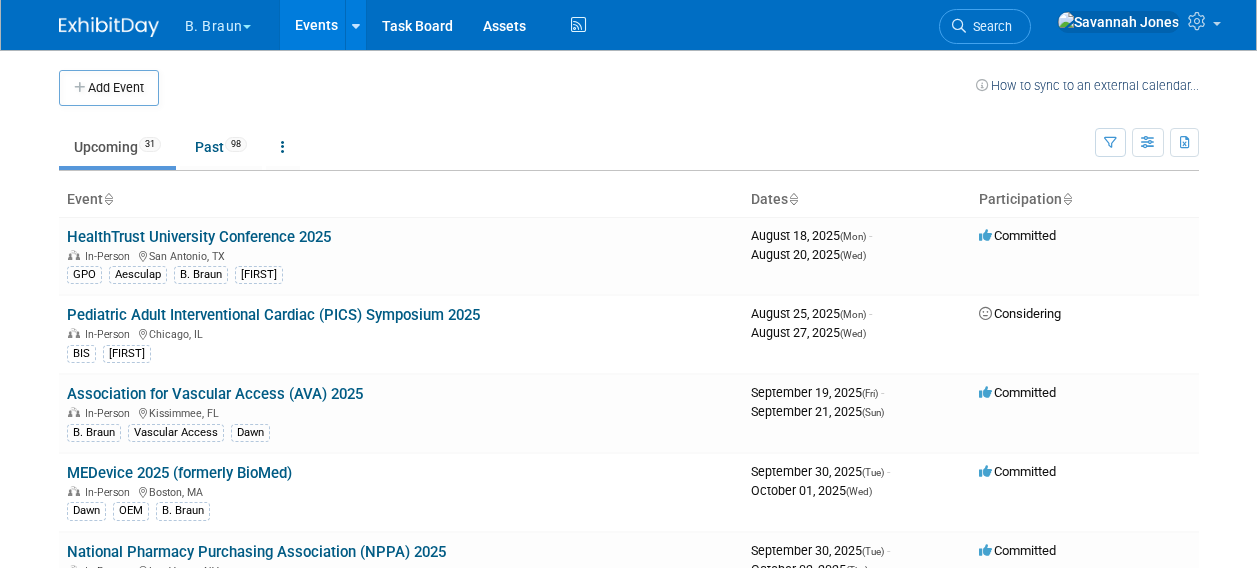 scroll, scrollTop: 0, scrollLeft: 0, axis: both 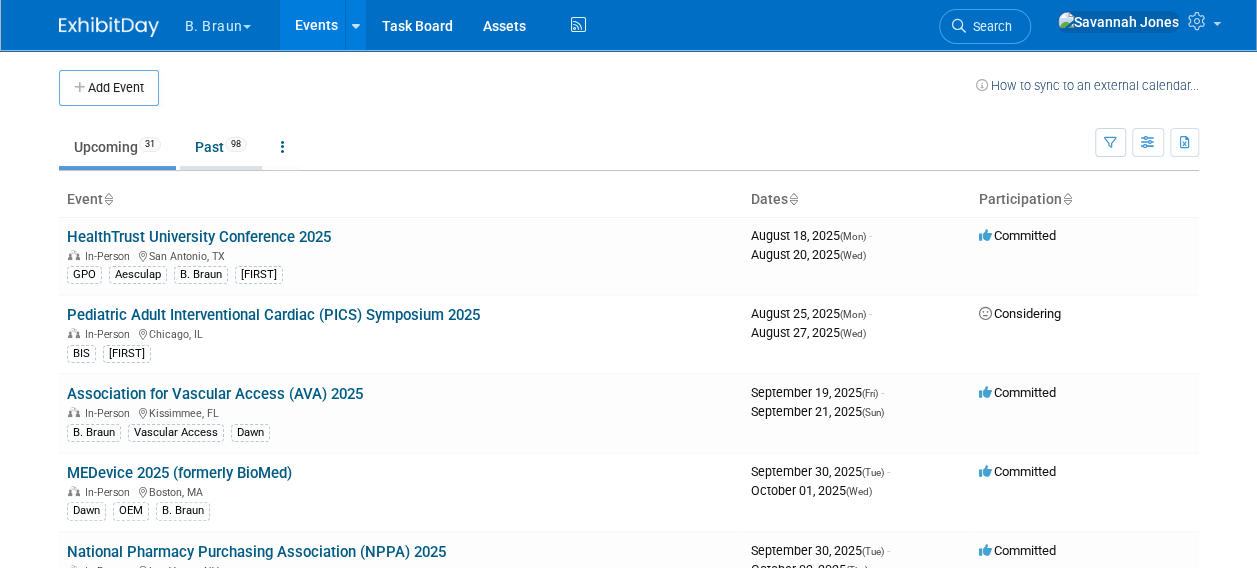 click on "Past
98" at bounding box center (221, 147) 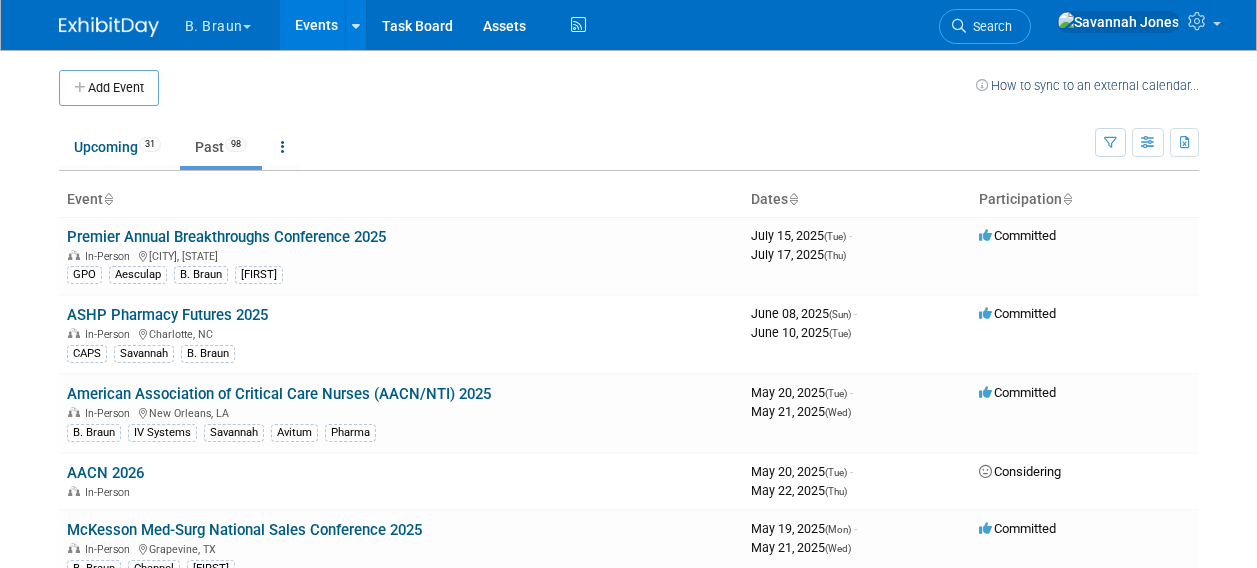 scroll, scrollTop: 0, scrollLeft: 0, axis: both 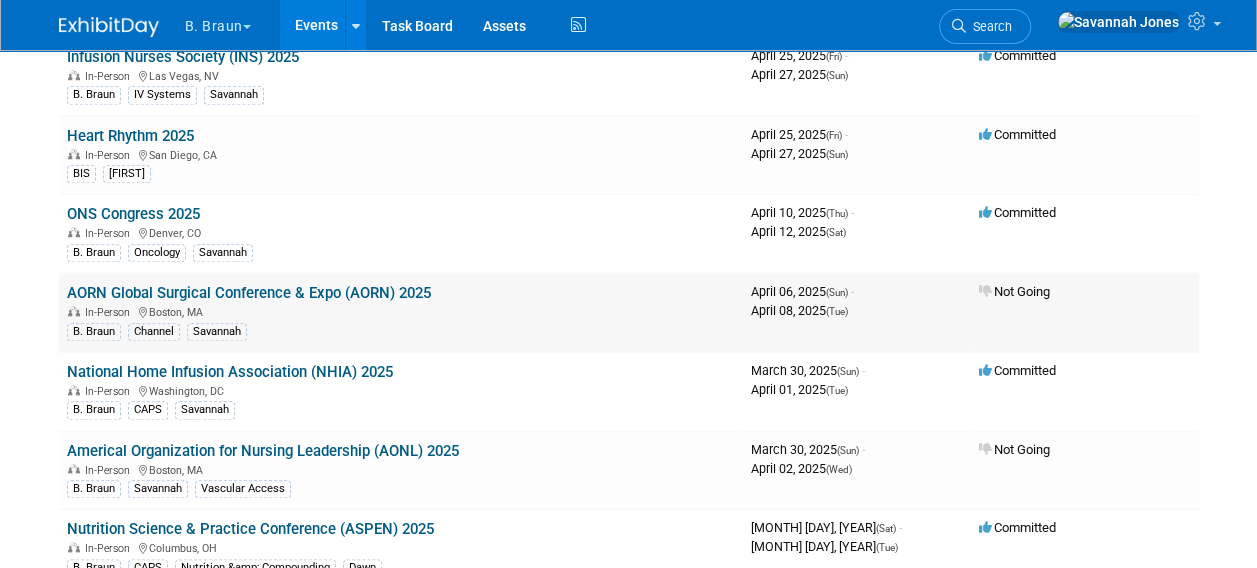 click on "AORN Global Surgical Conference & Expo (AORN) 2025" at bounding box center (249, 293) 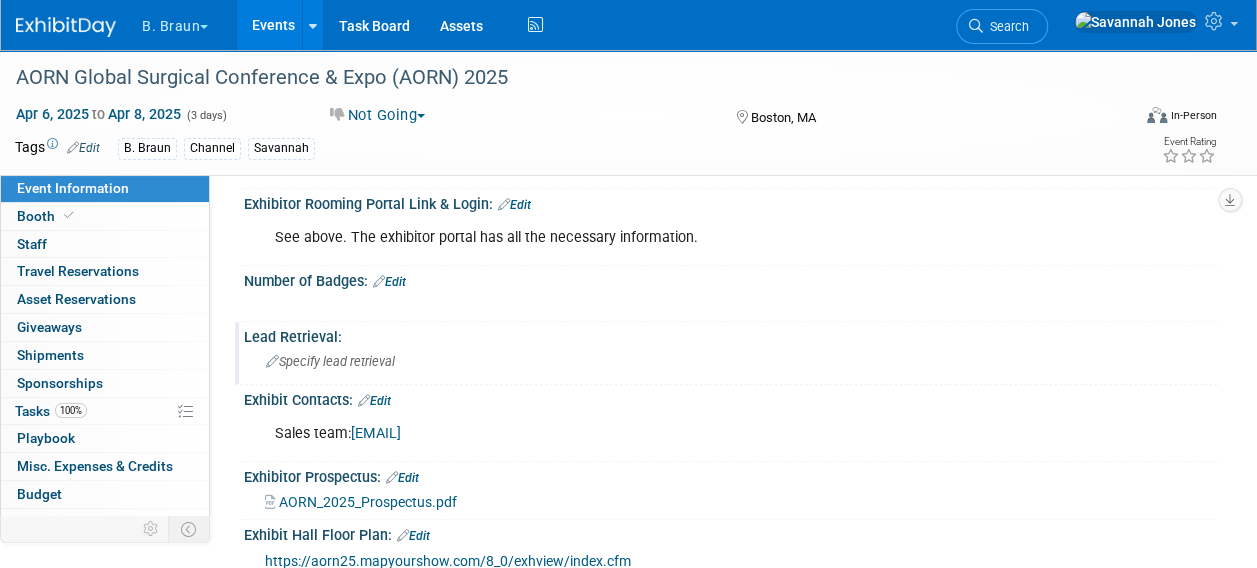 scroll, scrollTop: 0, scrollLeft: 0, axis: both 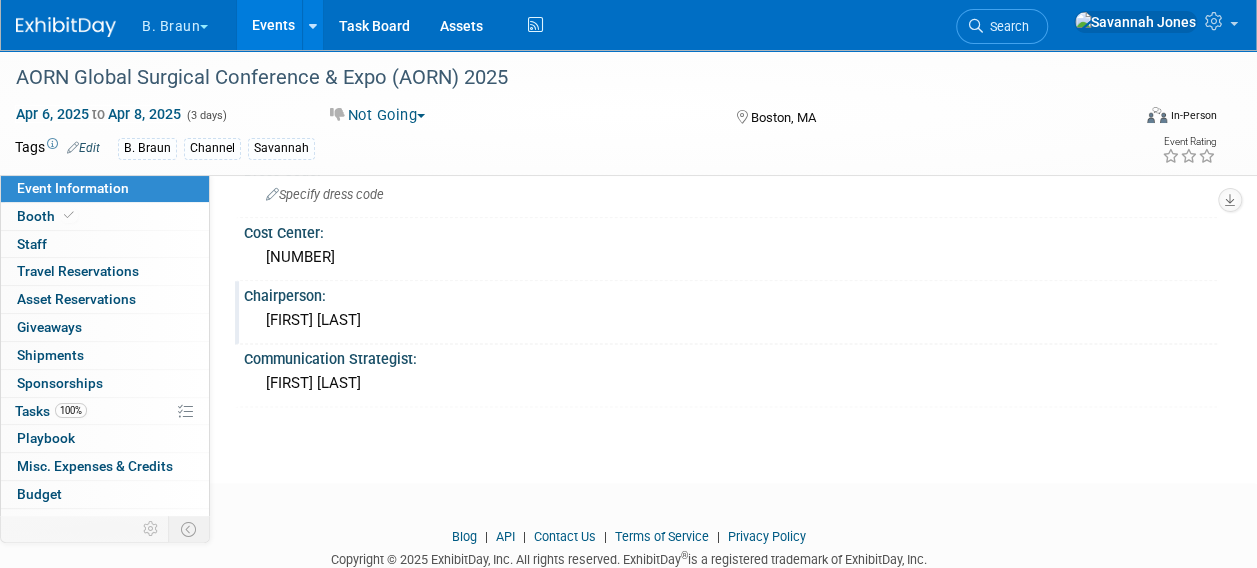click on "[FIRST] [LAST]" at bounding box center [730, 320] 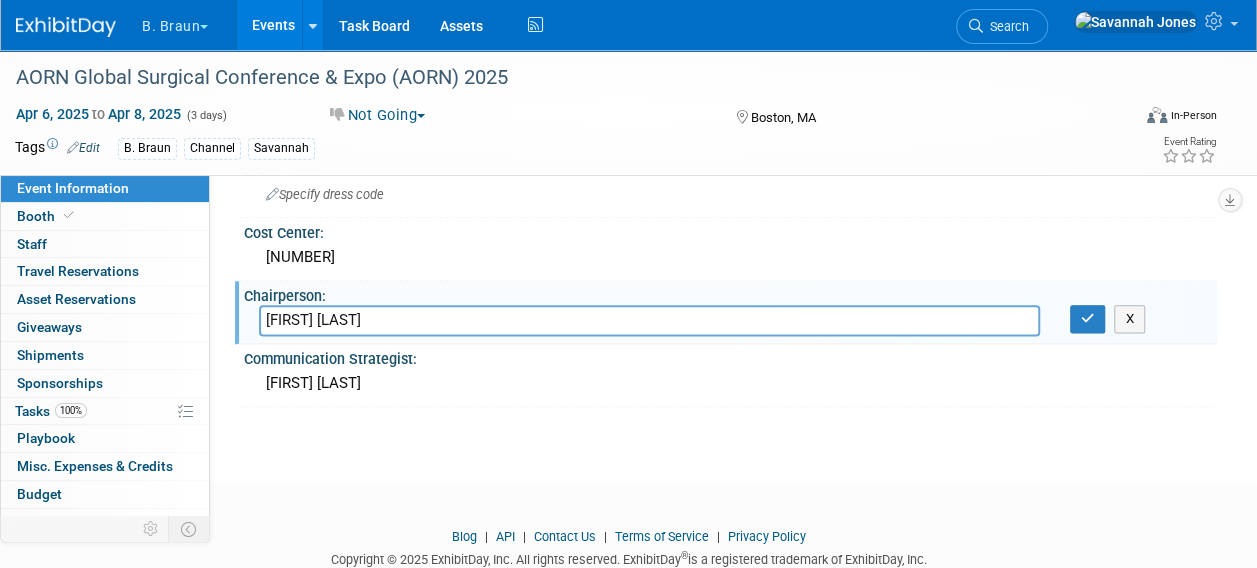 drag, startPoint x: 307, startPoint y: 304, endPoint x: 237, endPoint y: 302, distance: 70.028564 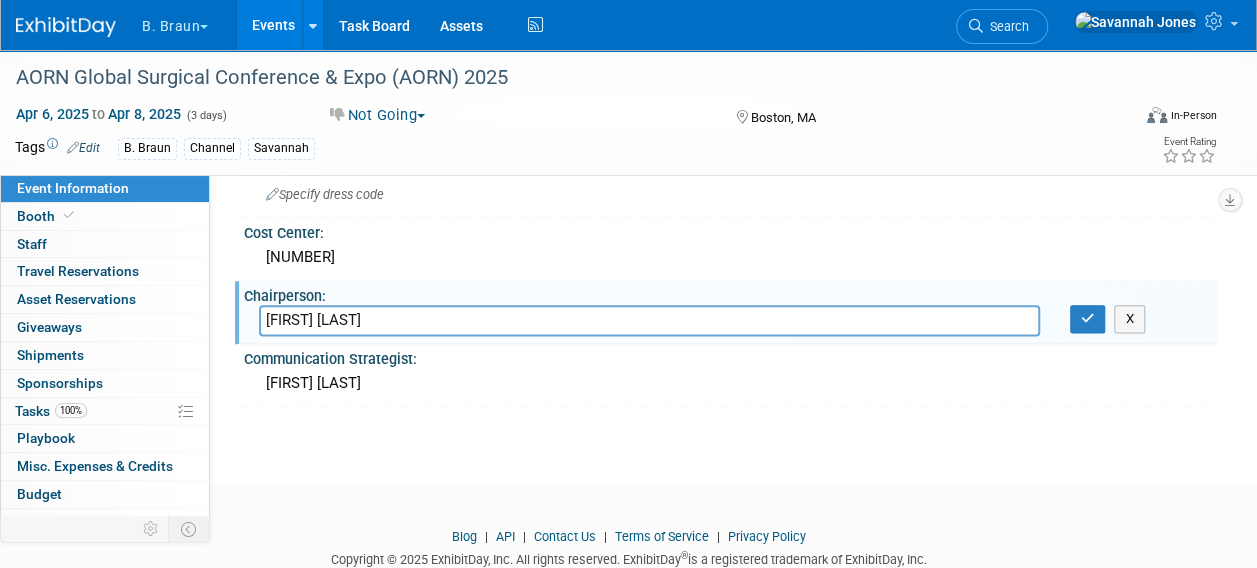 type on "[FIRST] [LAST]" 